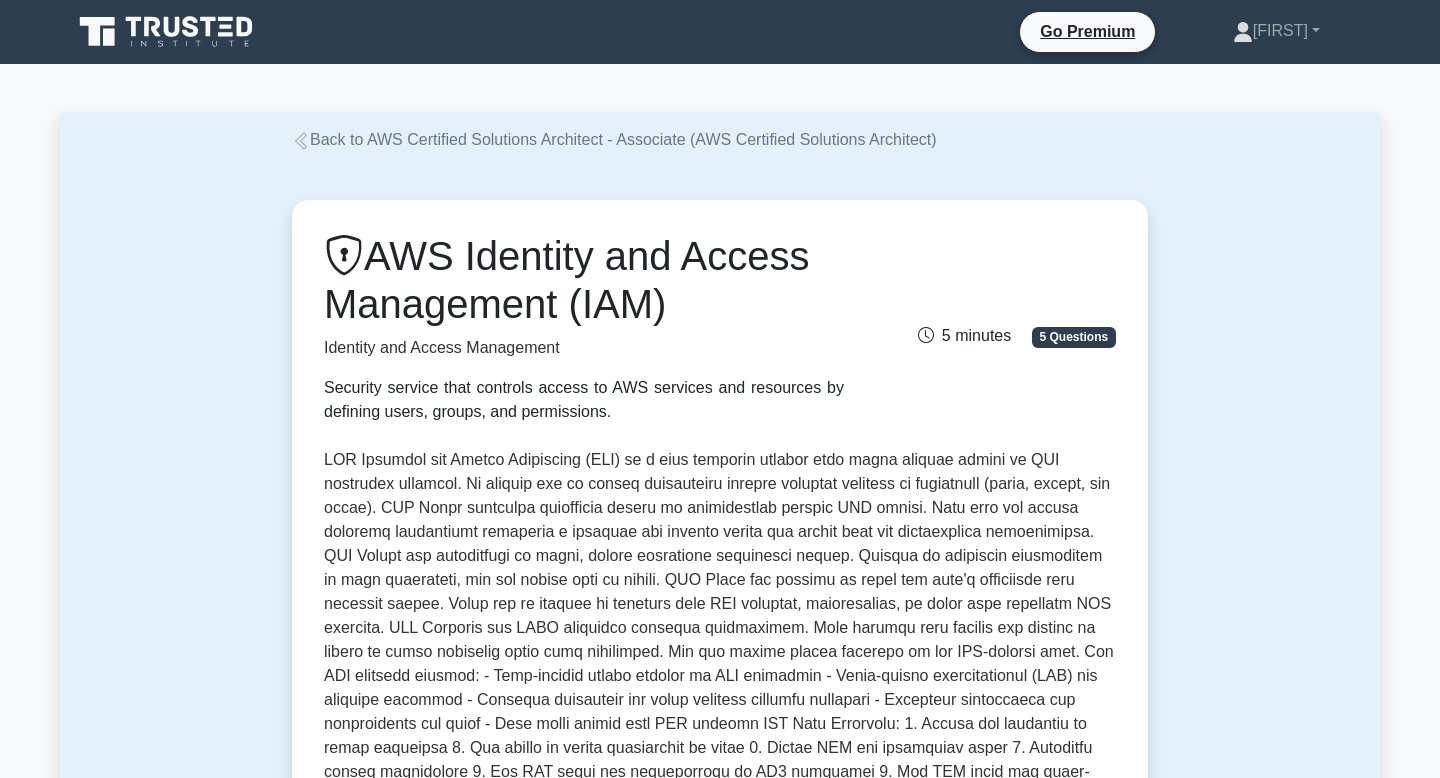 scroll, scrollTop: 0, scrollLeft: 0, axis: both 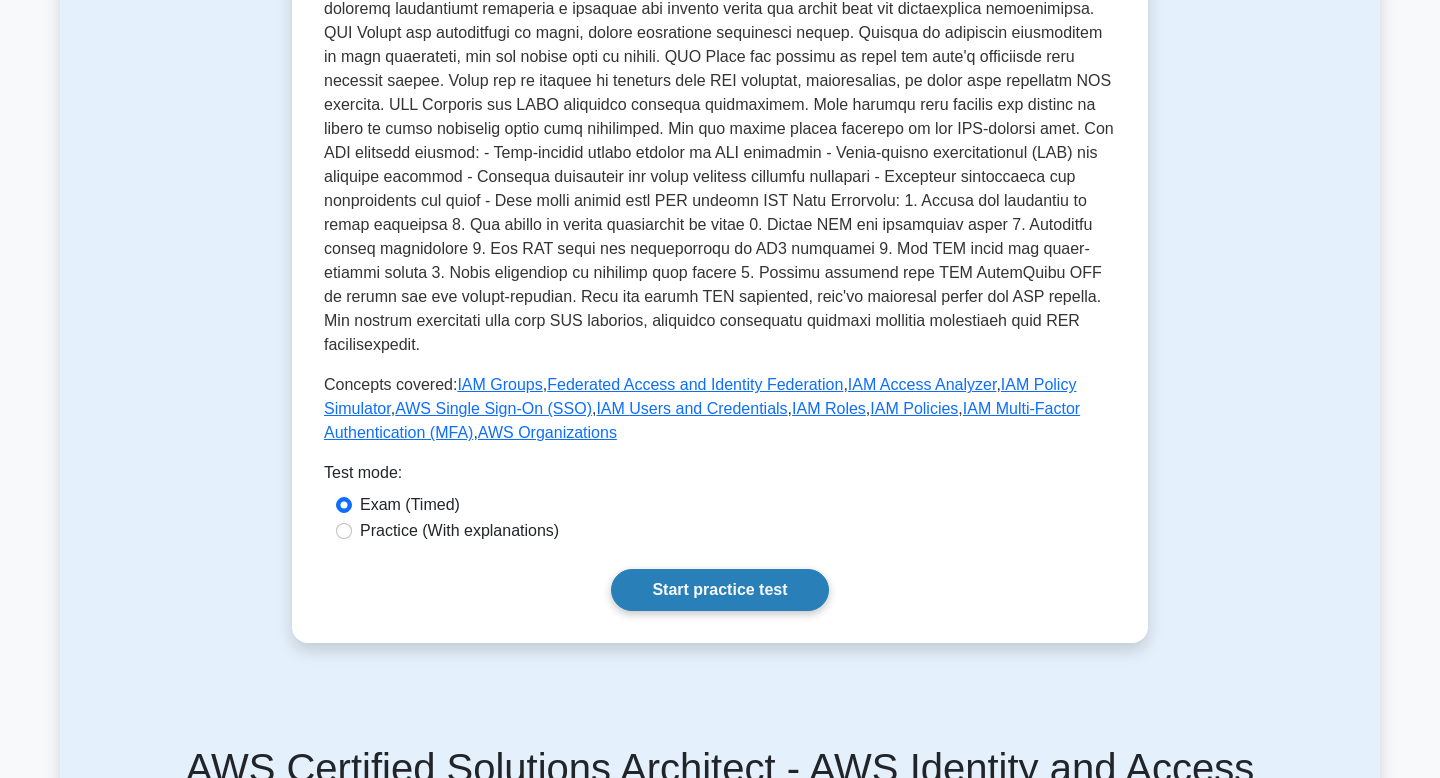 click on "Start practice test" at bounding box center (719, 590) 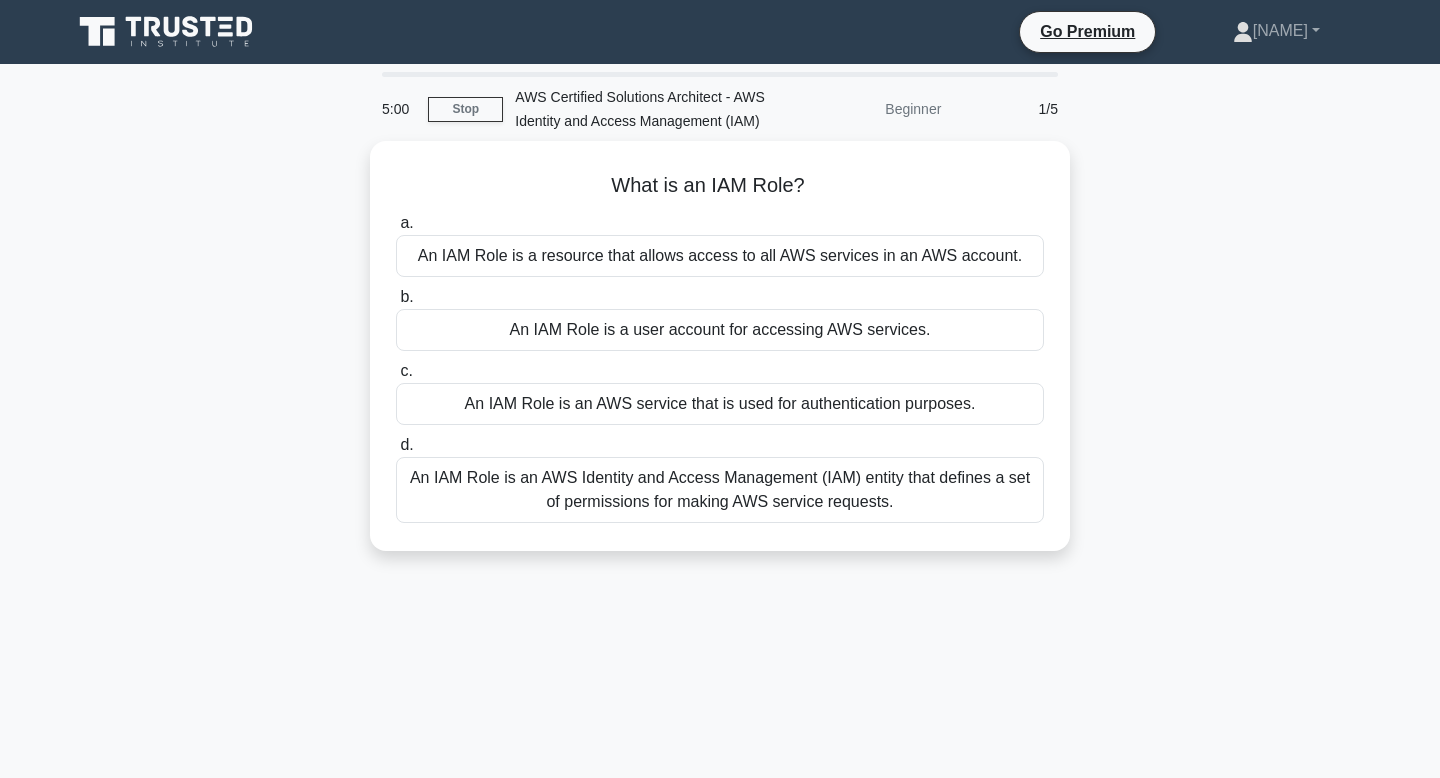 scroll, scrollTop: 0, scrollLeft: 0, axis: both 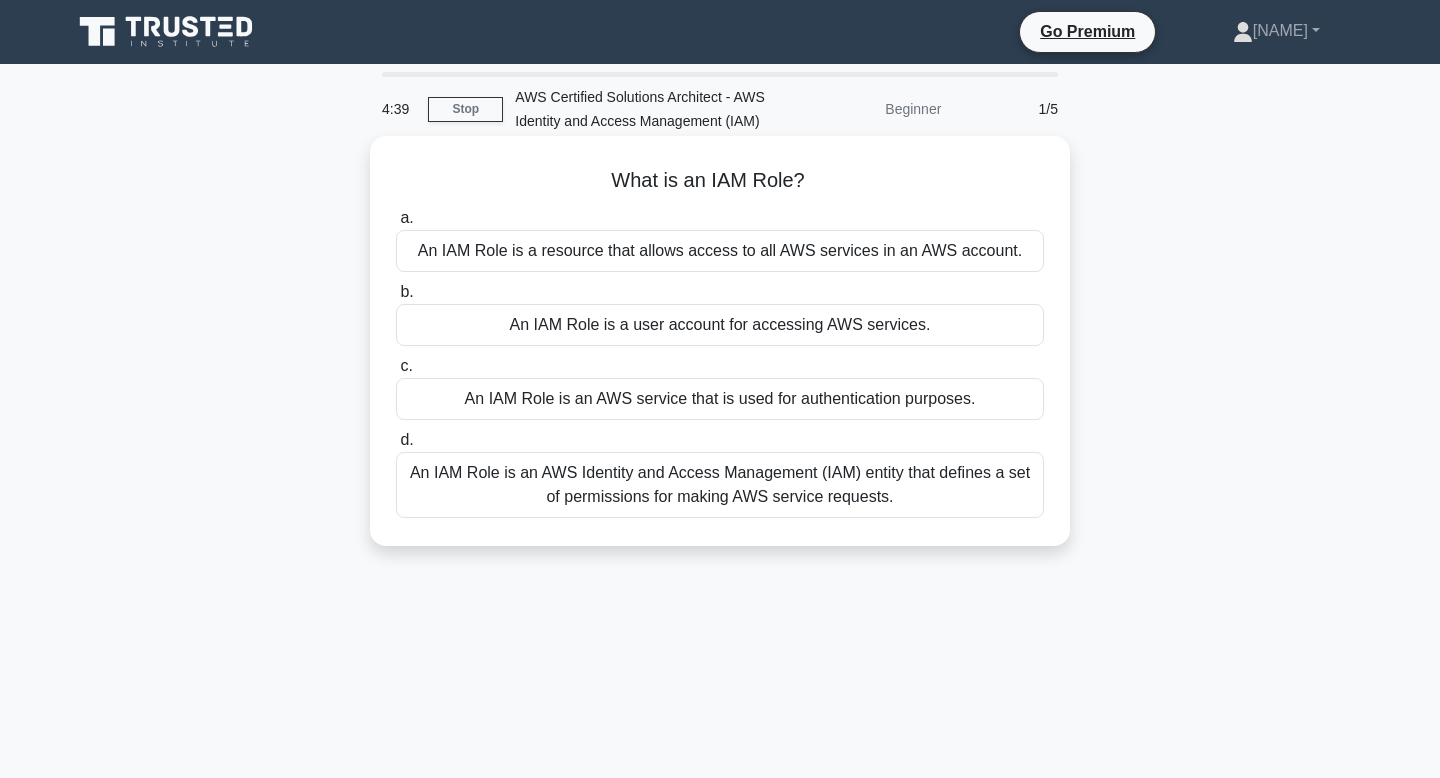 click on "An IAM Role is an AWS Identity and Access Management (IAM) entity that defines a set of permissions for making AWS service requests." at bounding box center (720, 485) 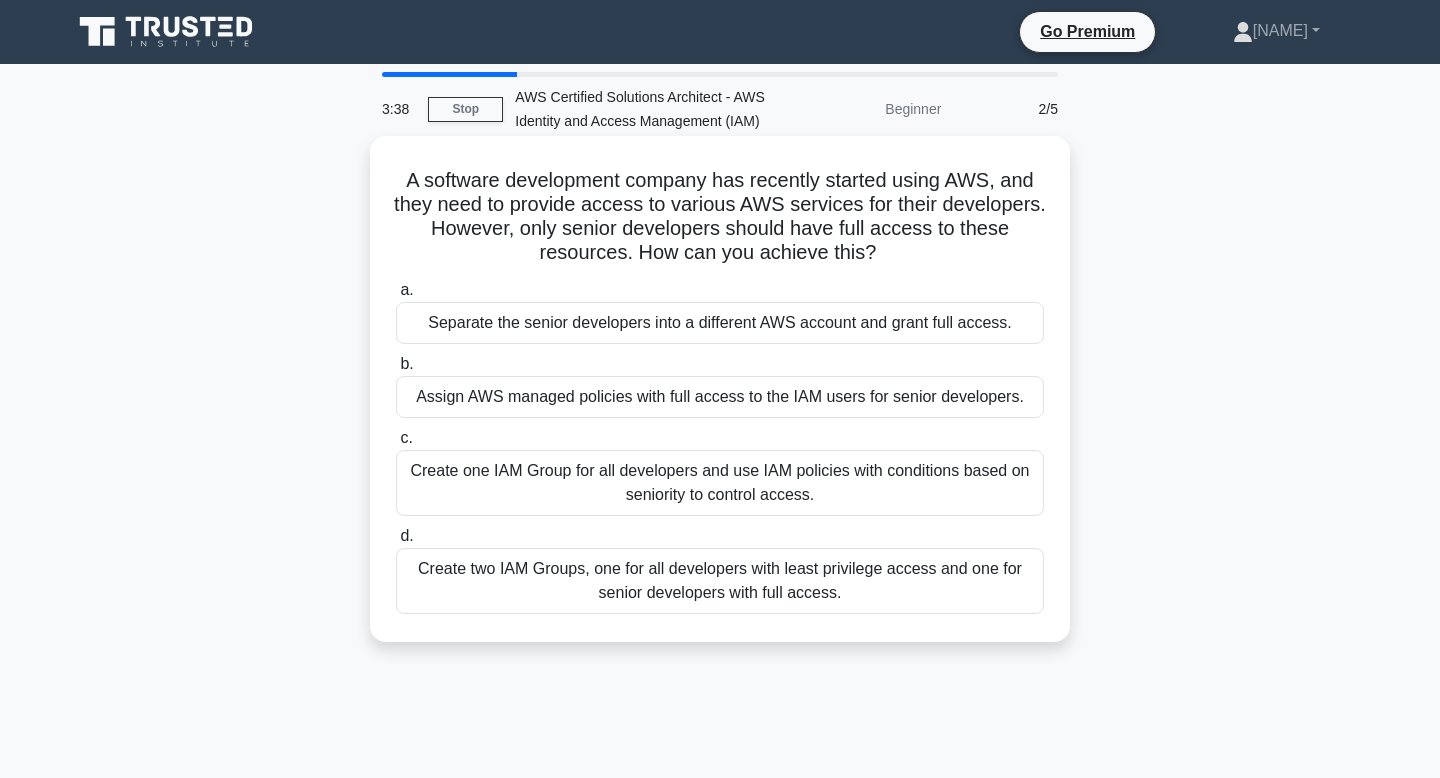 click on "Create two IAM Groups, one for all developers with least privilege access and one for senior developers with full access." at bounding box center (720, 581) 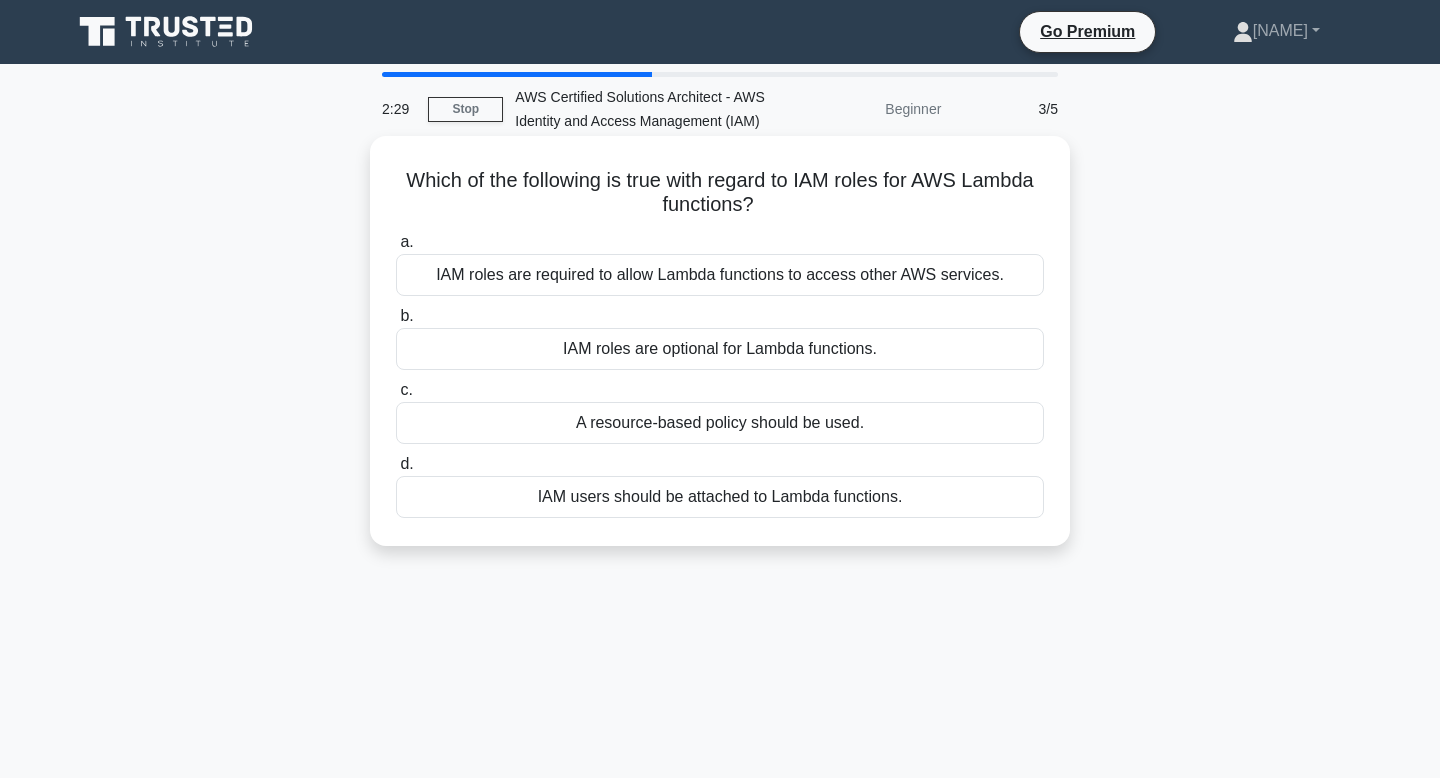 click on "IAM roles are optional for Lambda functions." at bounding box center [720, 349] 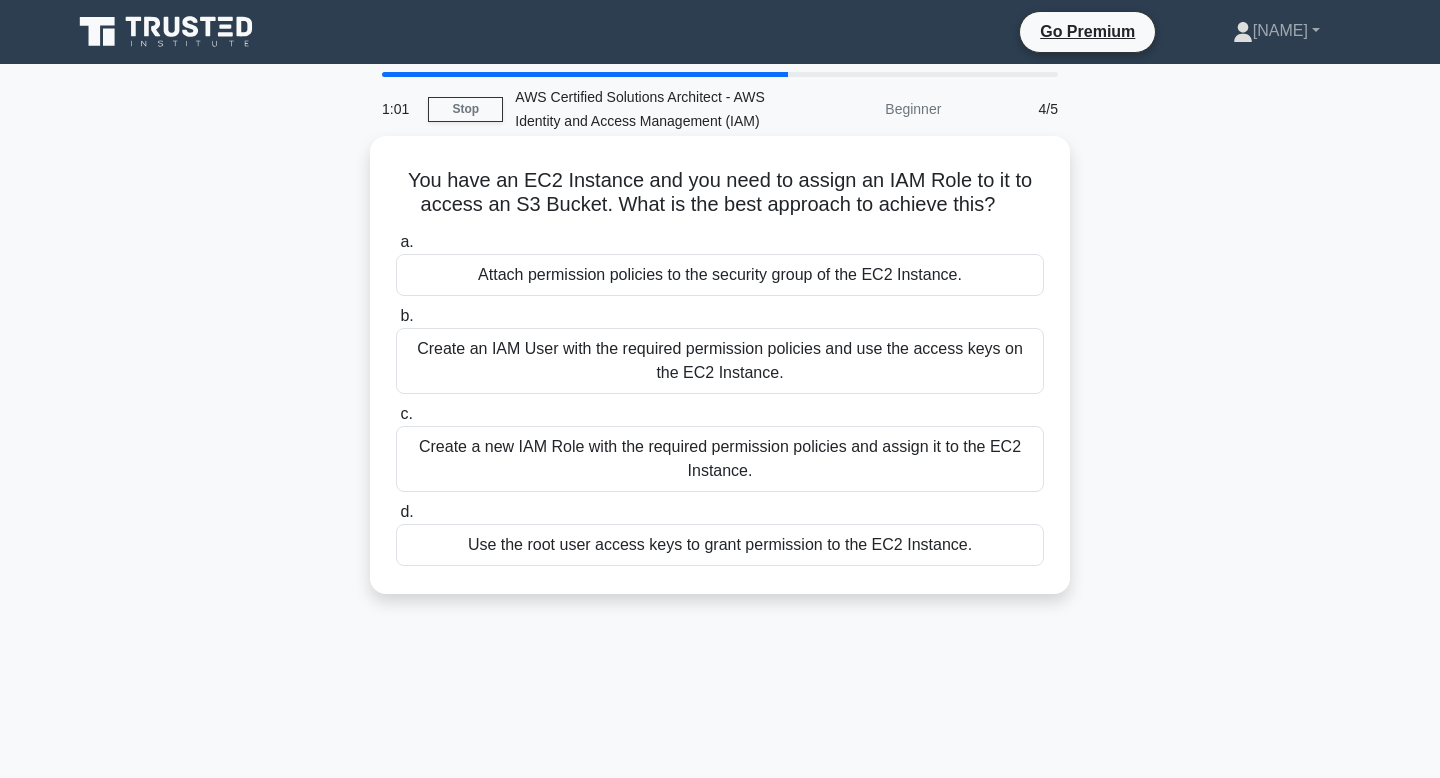 click on "Attach permission policies to the security group of the EC2 Instance." at bounding box center [720, 275] 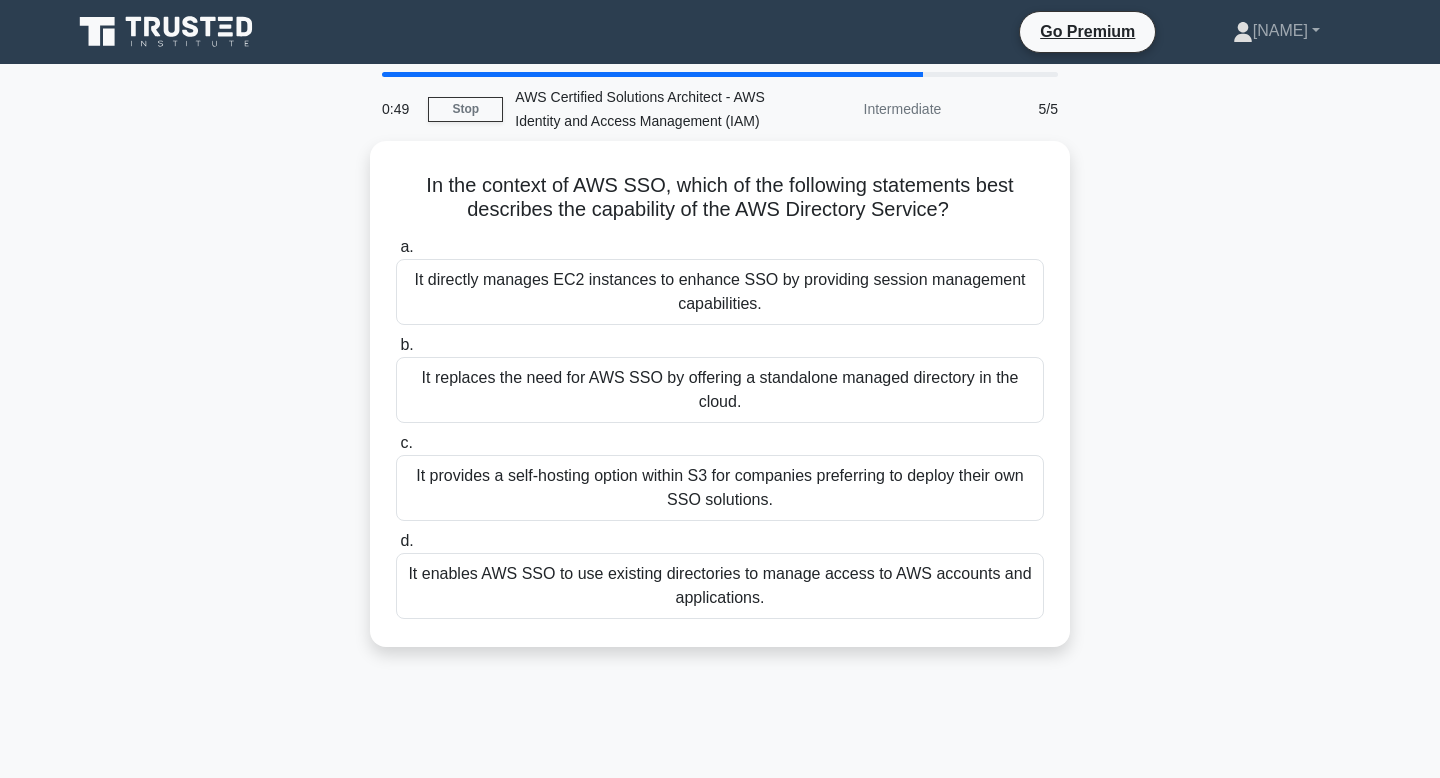 click on "It directly manages EC2 instances to enhance SSO by providing session management capabilities." at bounding box center (720, 292) 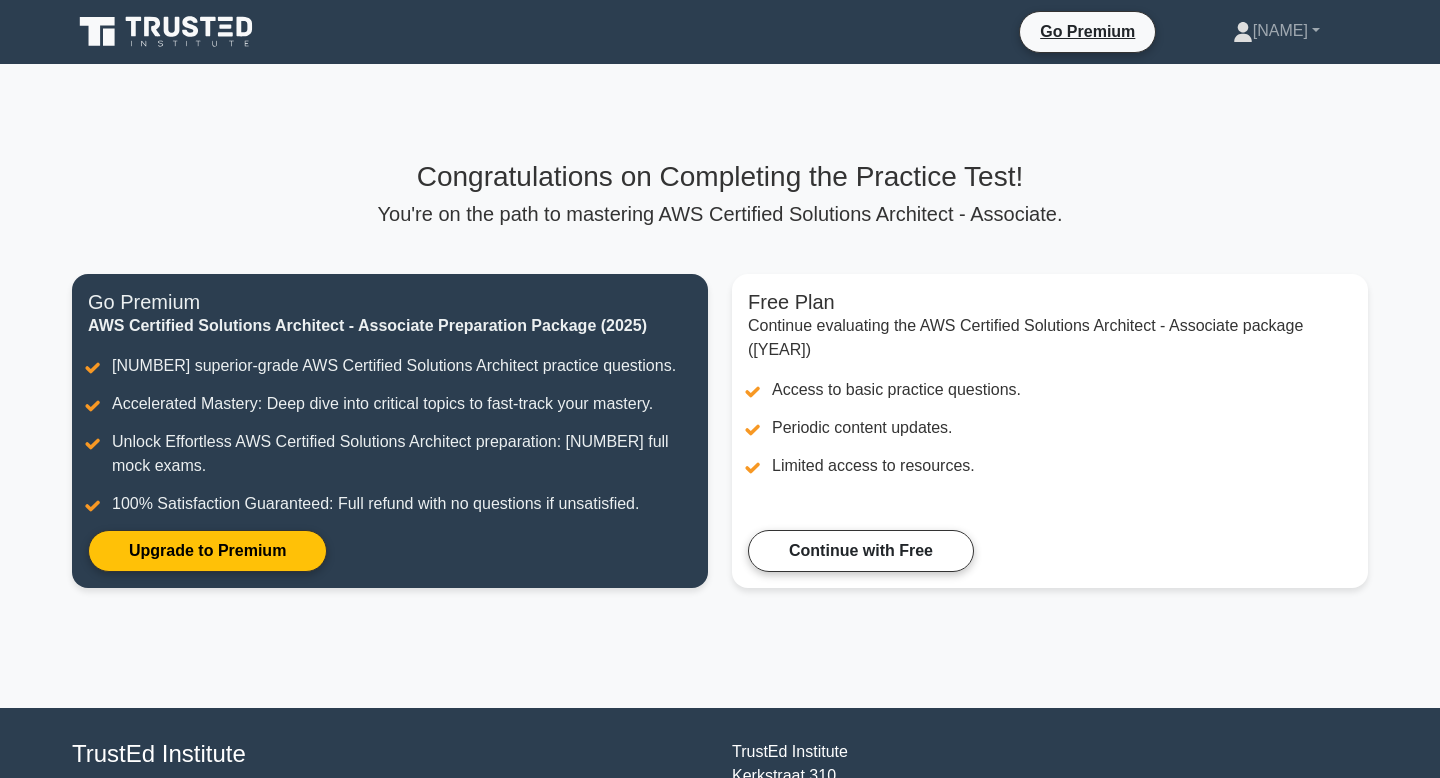 scroll, scrollTop: 0, scrollLeft: 0, axis: both 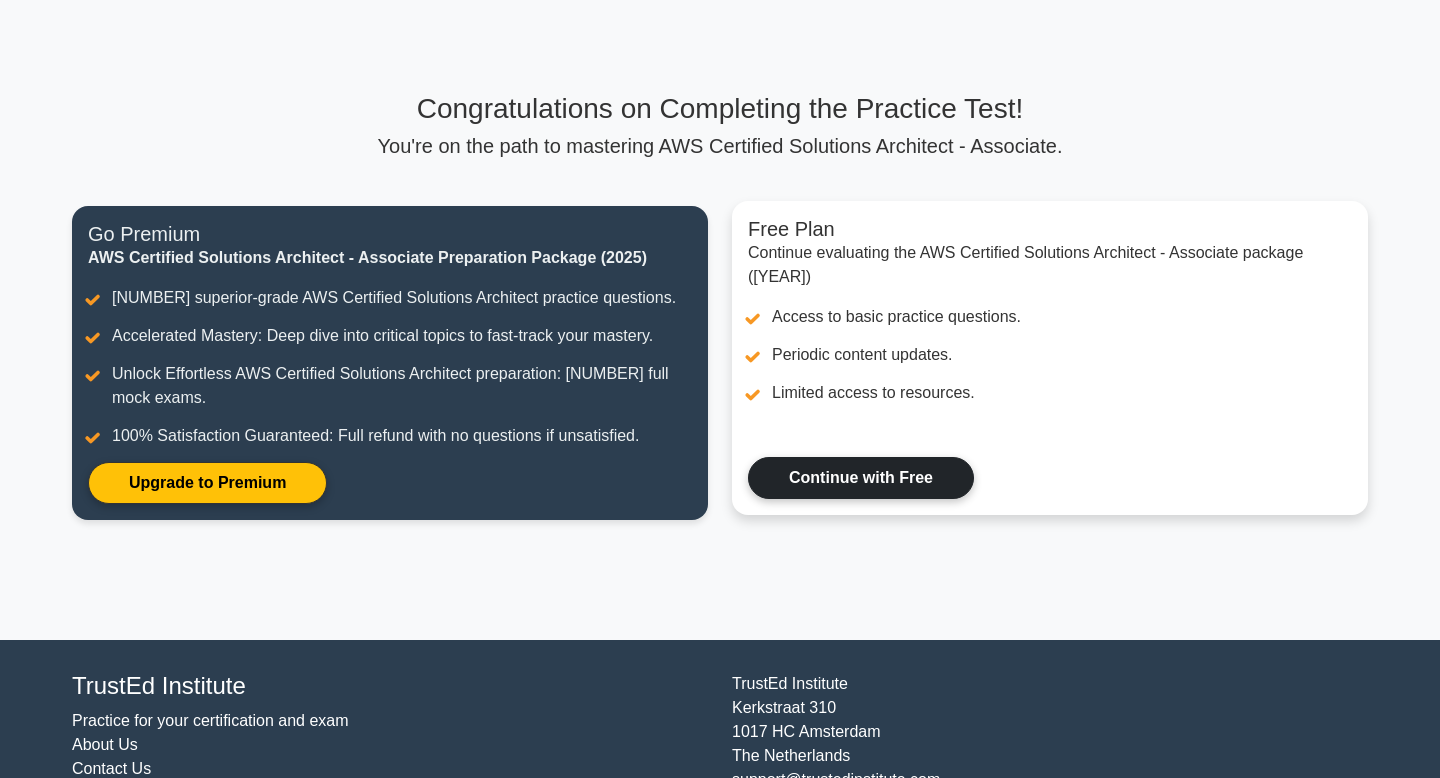 click on "Continue with Free" at bounding box center (861, 478) 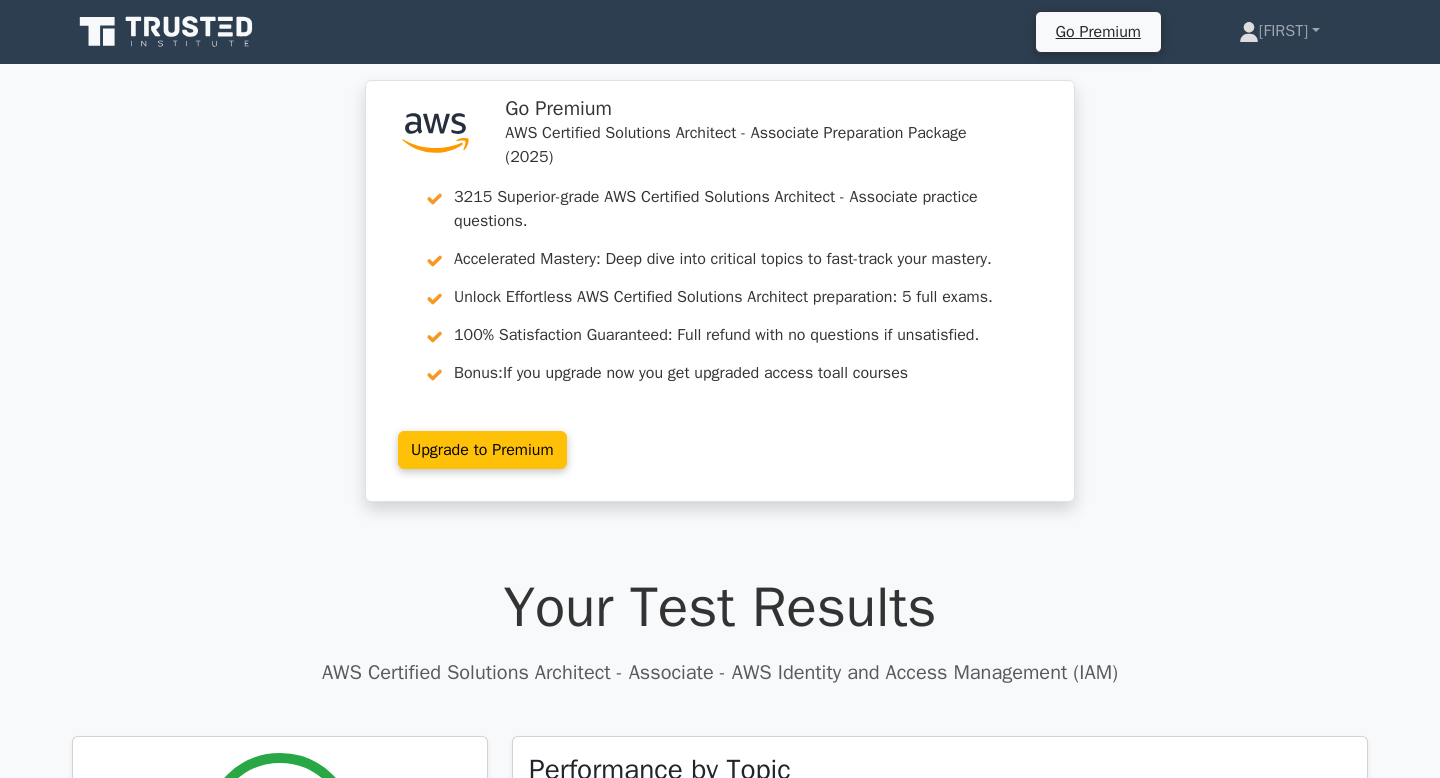 scroll, scrollTop: 0, scrollLeft: 0, axis: both 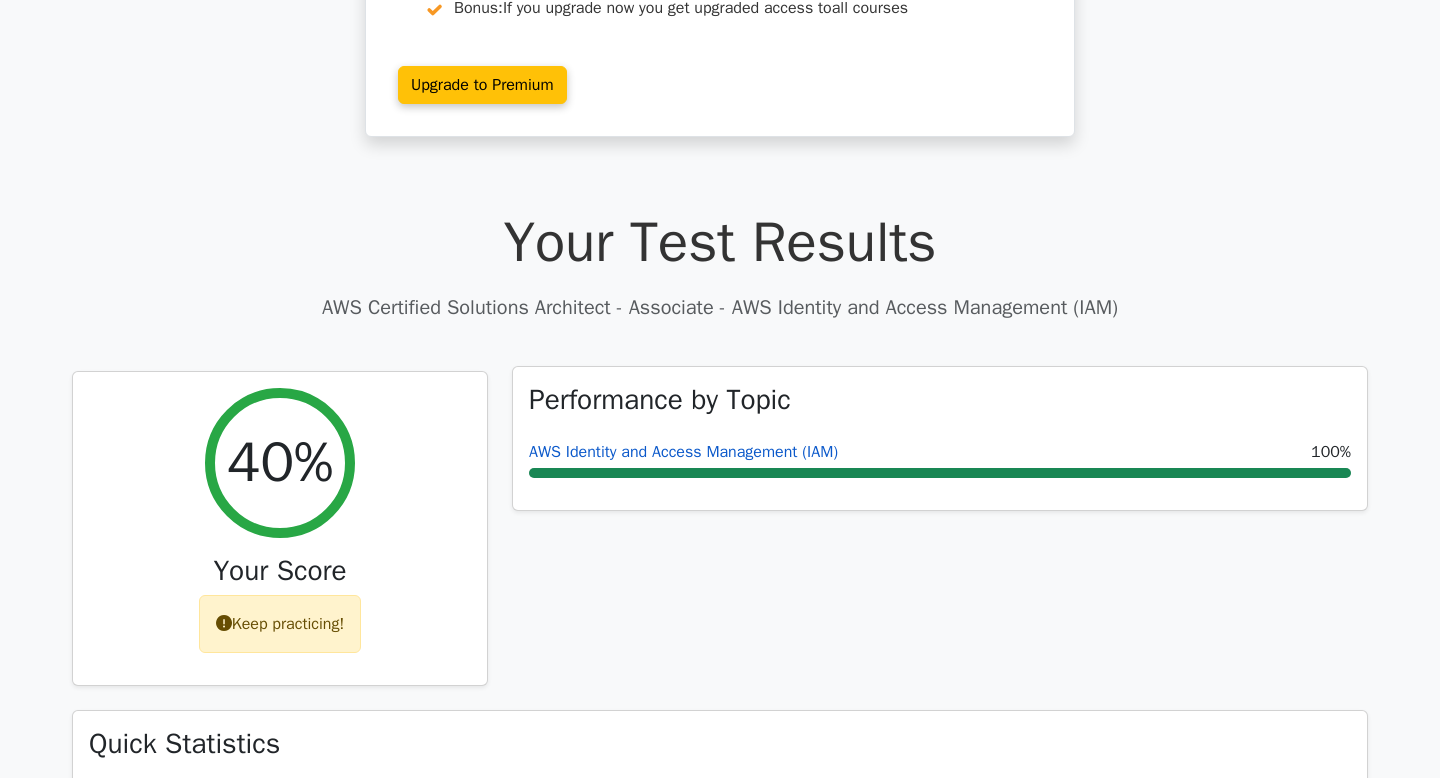 click on "AWS Identity and Access Management (IAM)" at bounding box center (683, 452) 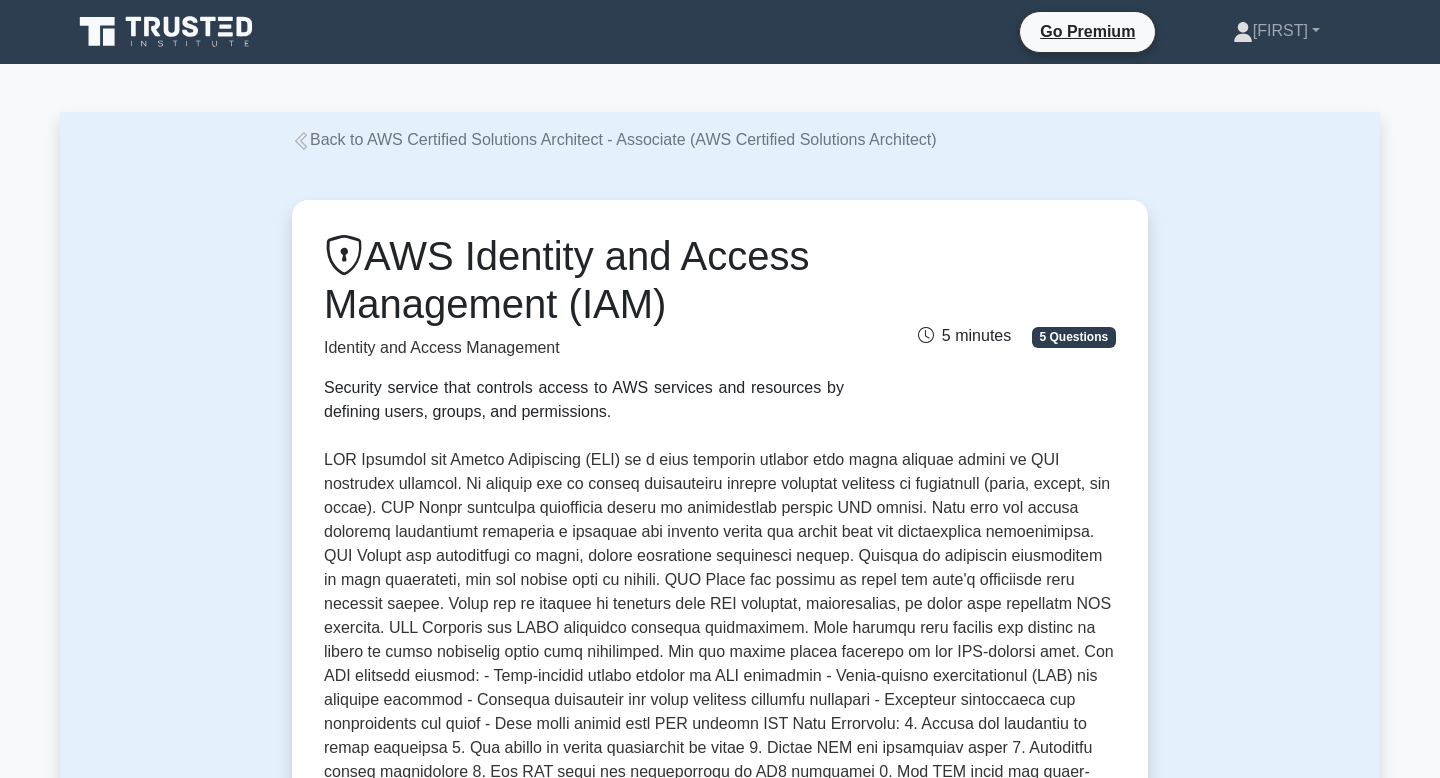 scroll, scrollTop: 0, scrollLeft: 0, axis: both 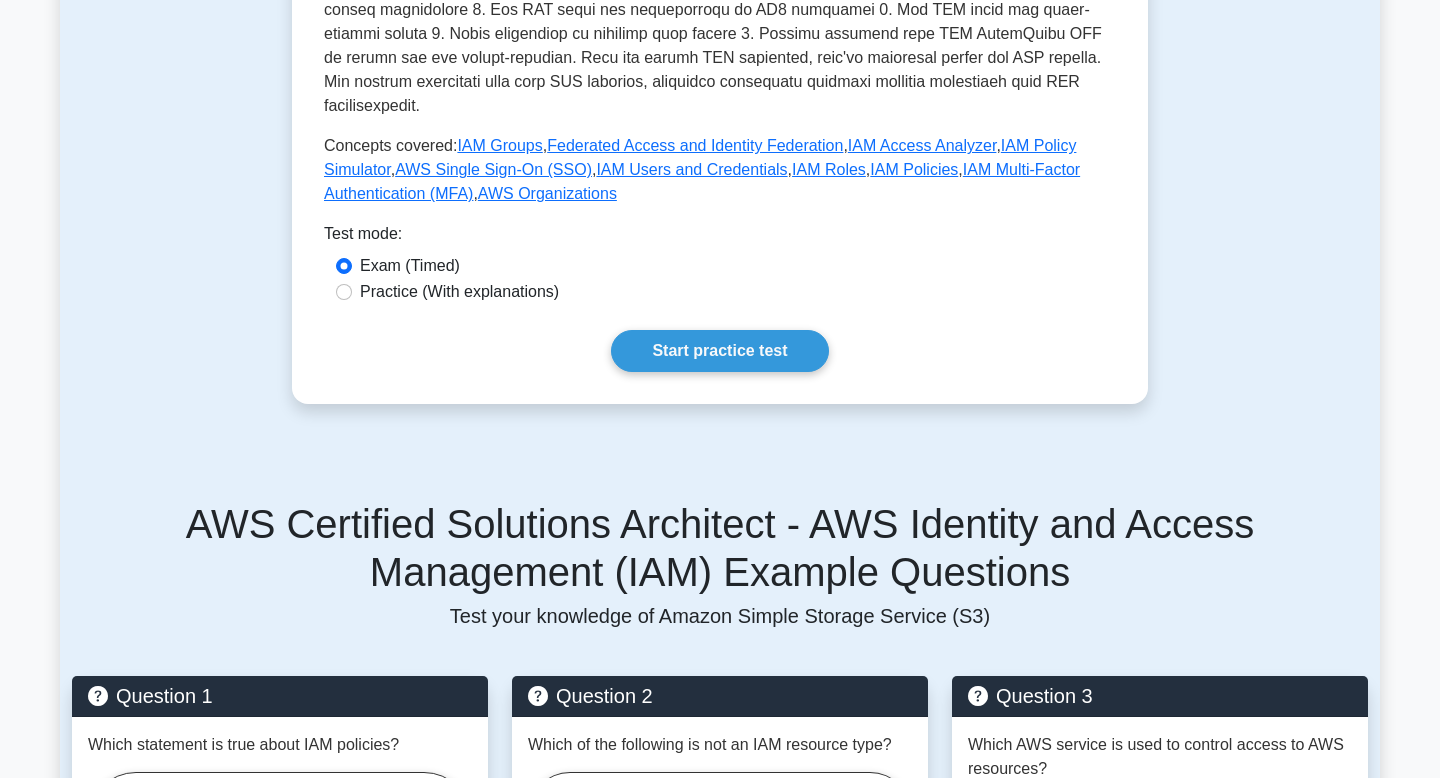 click on "AWS Certified Solutions Architect - AWS Identity and Access Management (IAM) Example Questions
Test your knowledge of Amazon Simple Storage Service (S3)
Question 1
Which statement is true about IAM policies?
They are only needed for Amazon S3 resources.
They only apply to IAM users, not to roles or groups." at bounding box center [720, 836] 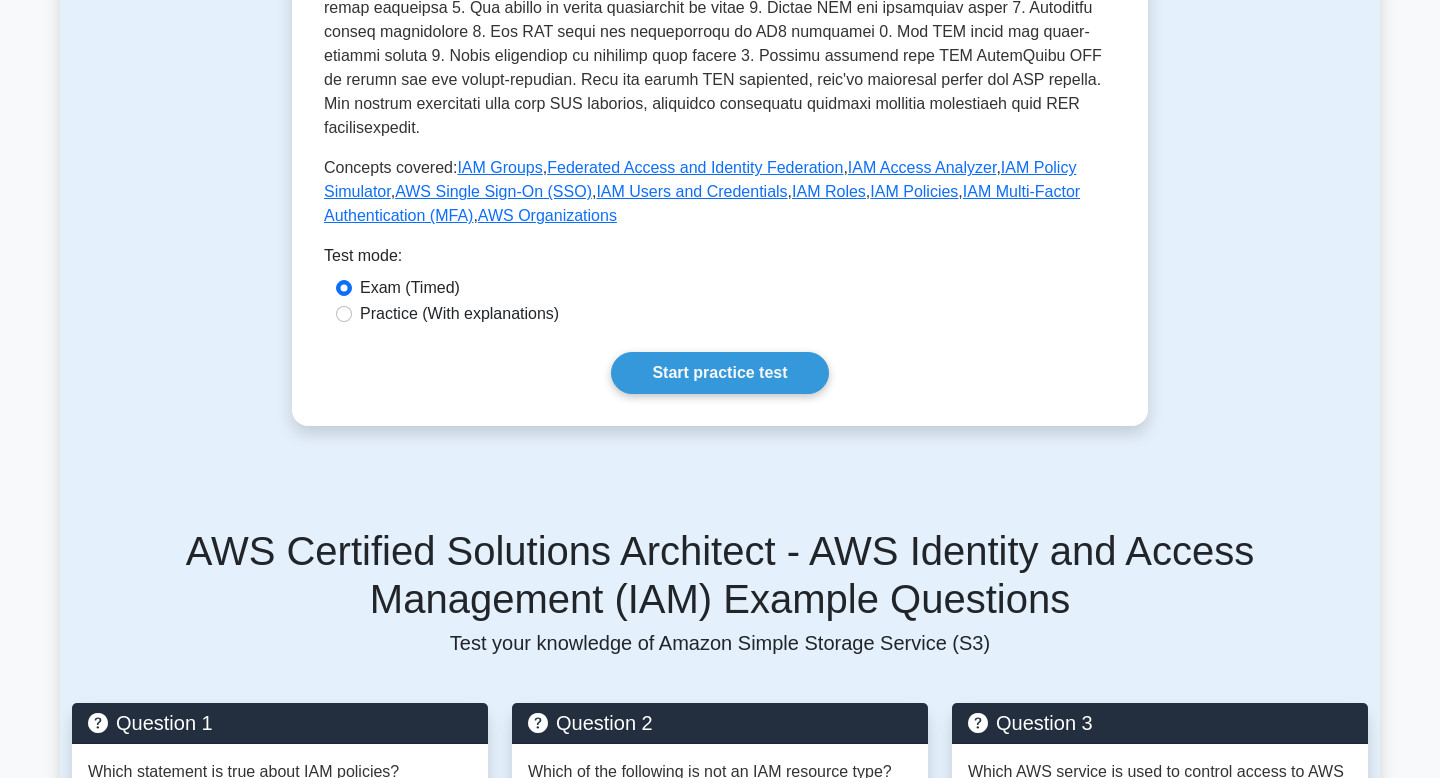 scroll, scrollTop: 669, scrollLeft: 0, axis: vertical 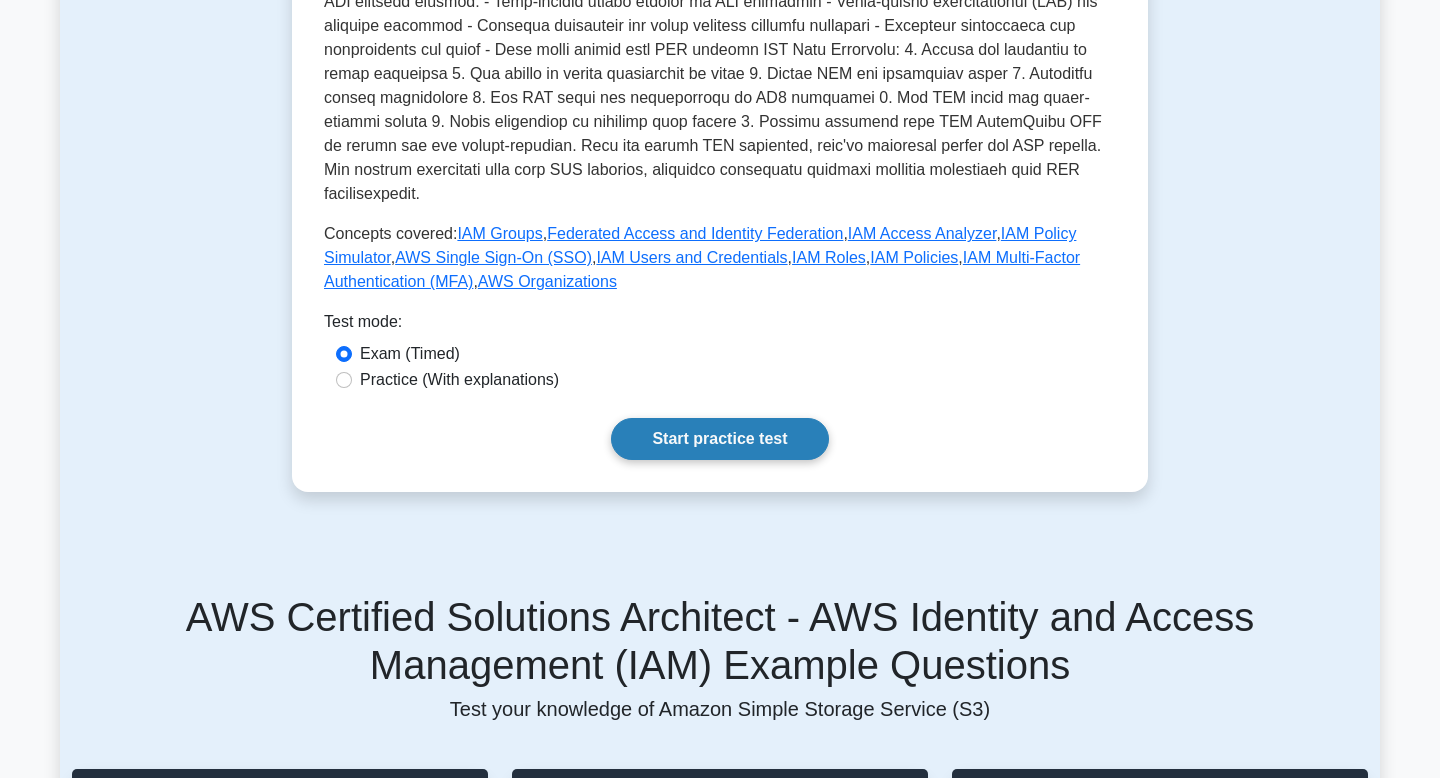click on "Start practice test" at bounding box center (719, 439) 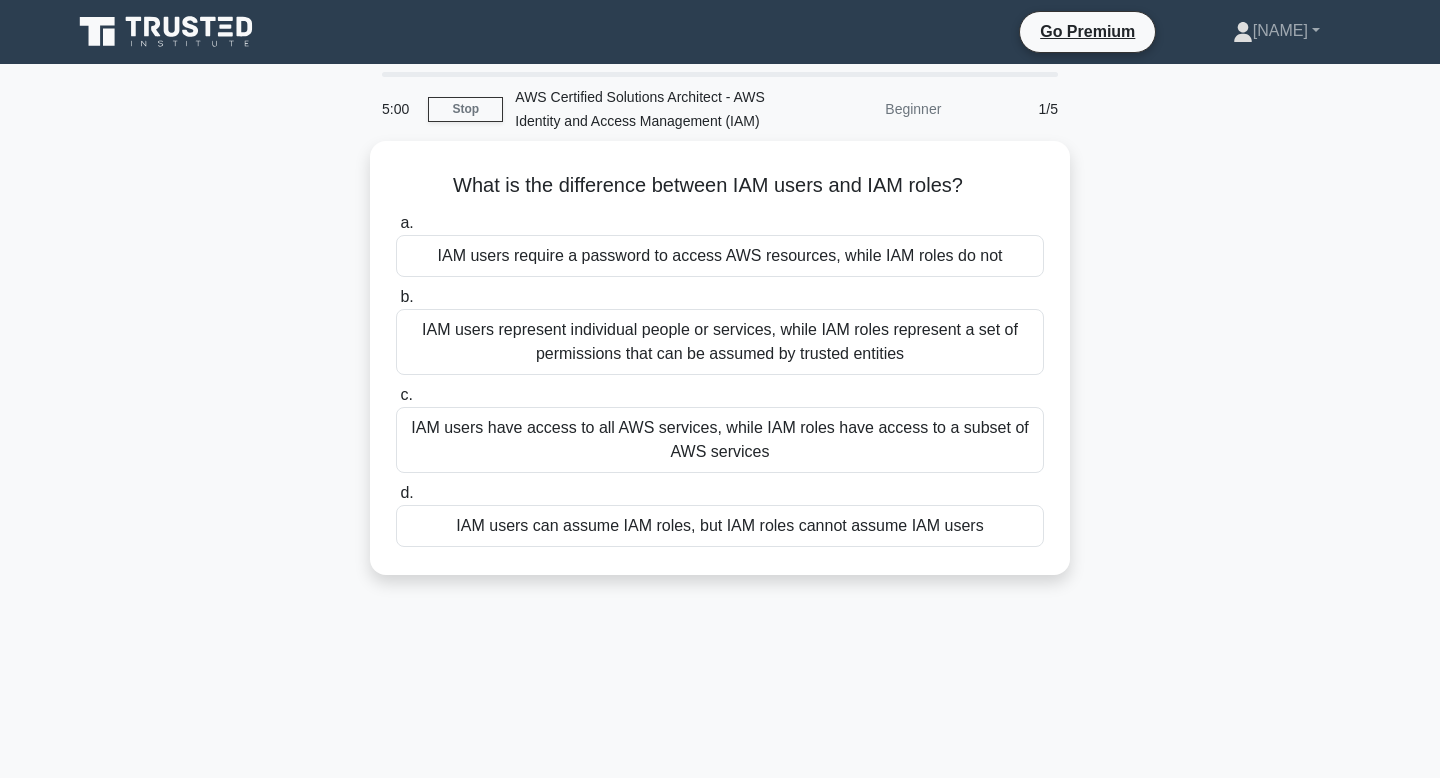 scroll, scrollTop: 0, scrollLeft: 0, axis: both 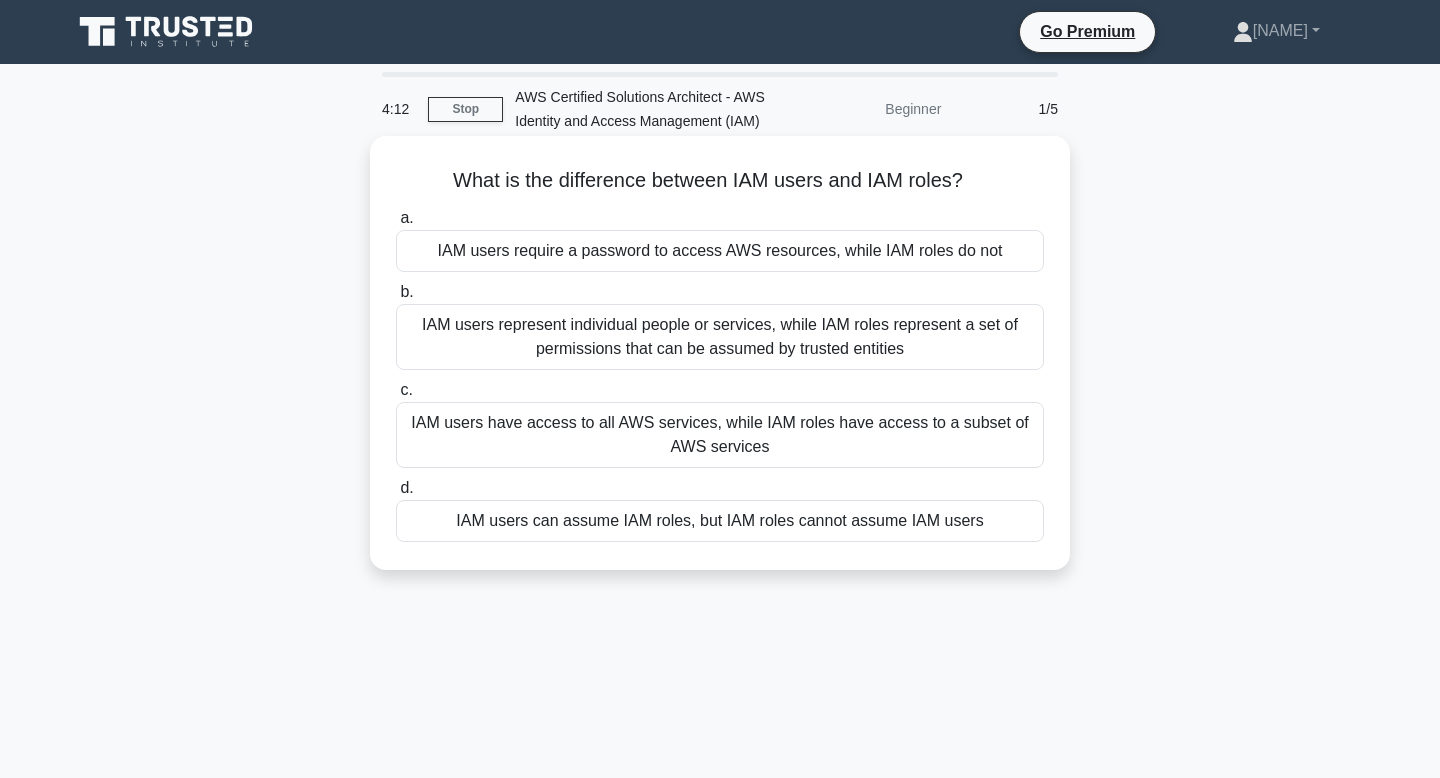 click on "IAM users can assume IAM roles, but IAM roles cannot assume IAM users" at bounding box center (720, 521) 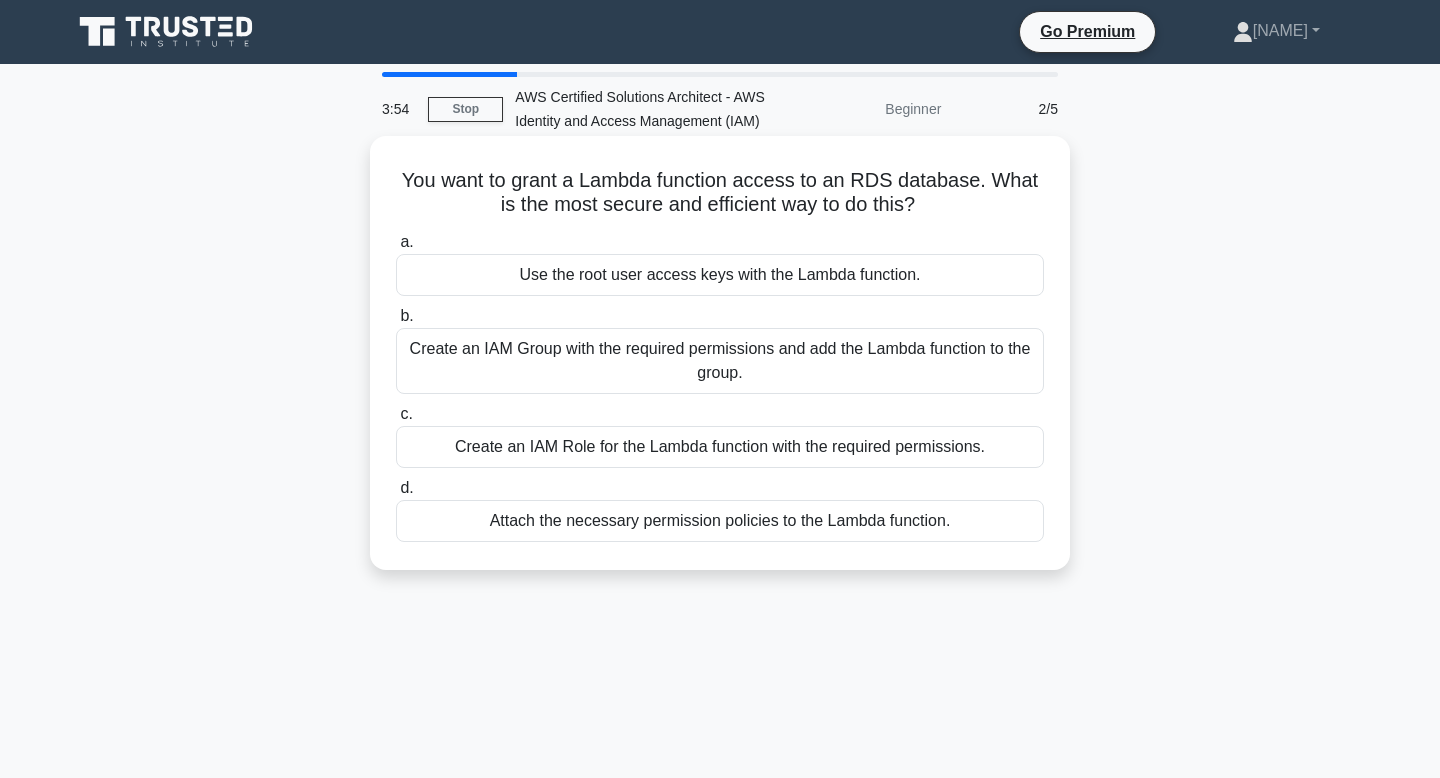click on "Attach the necessary permission policies to the Lambda function." at bounding box center (720, 521) 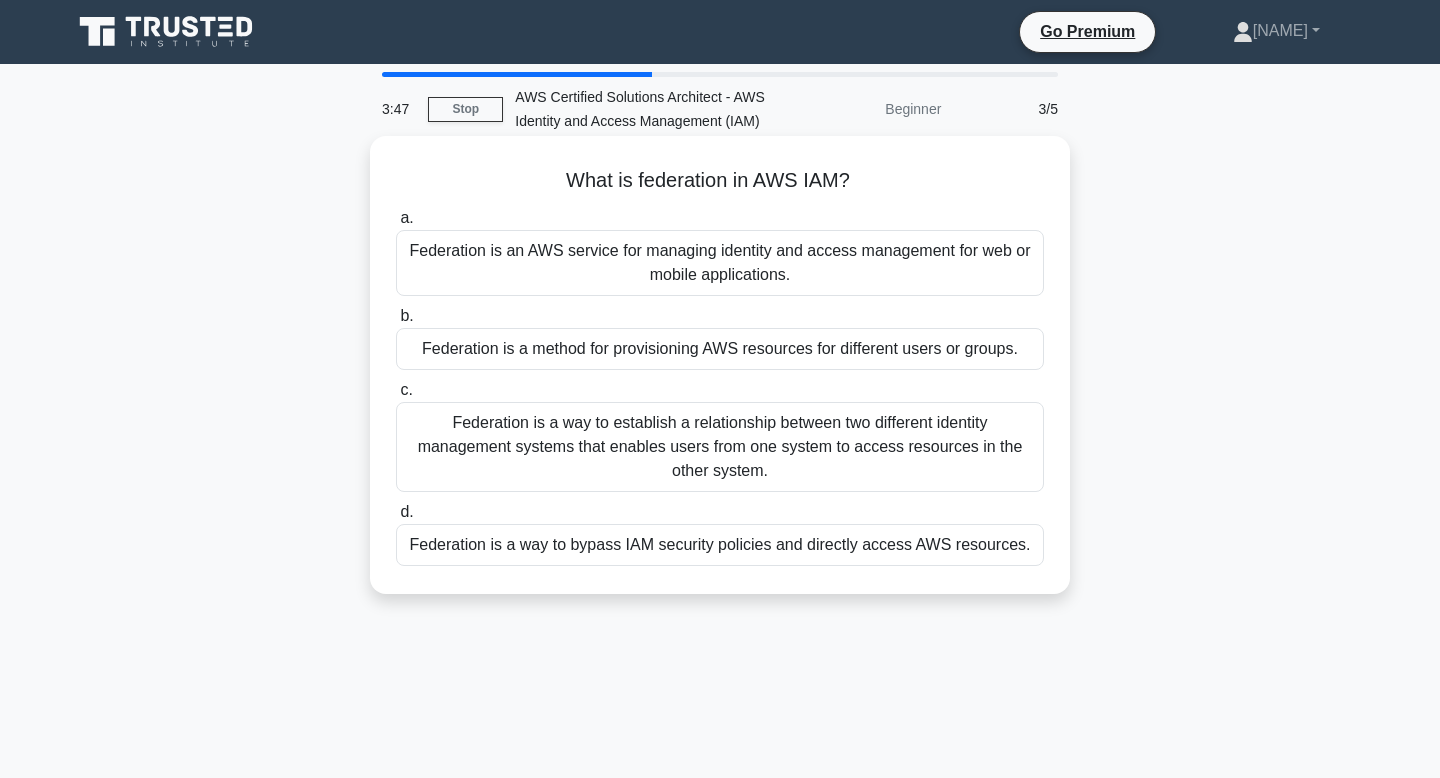 click on "Federation is an AWS service for managing identity and access management for web or mobile applications." at bounding box center (720, 263) 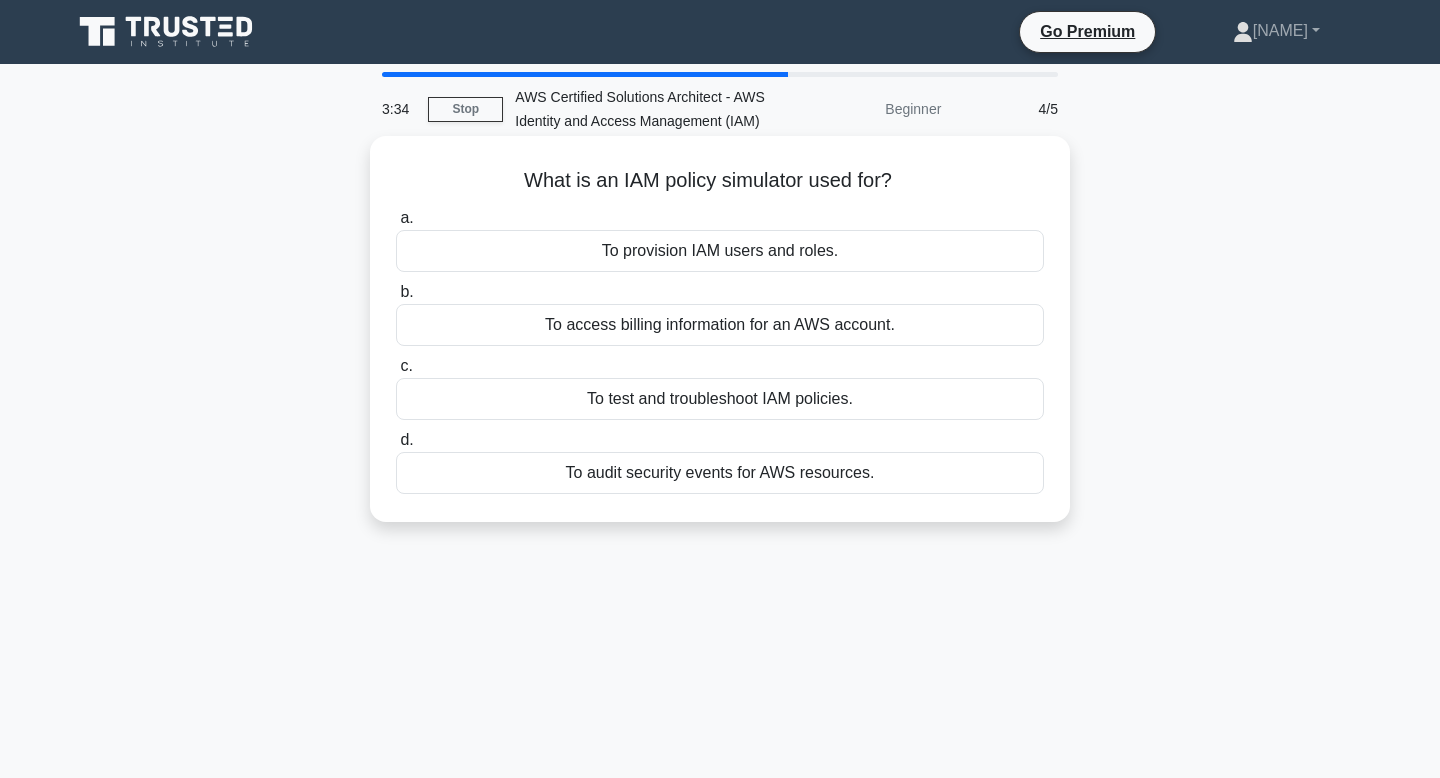 click on "To test and troubleshoot IAM policies." at bounding box center [720, 399] 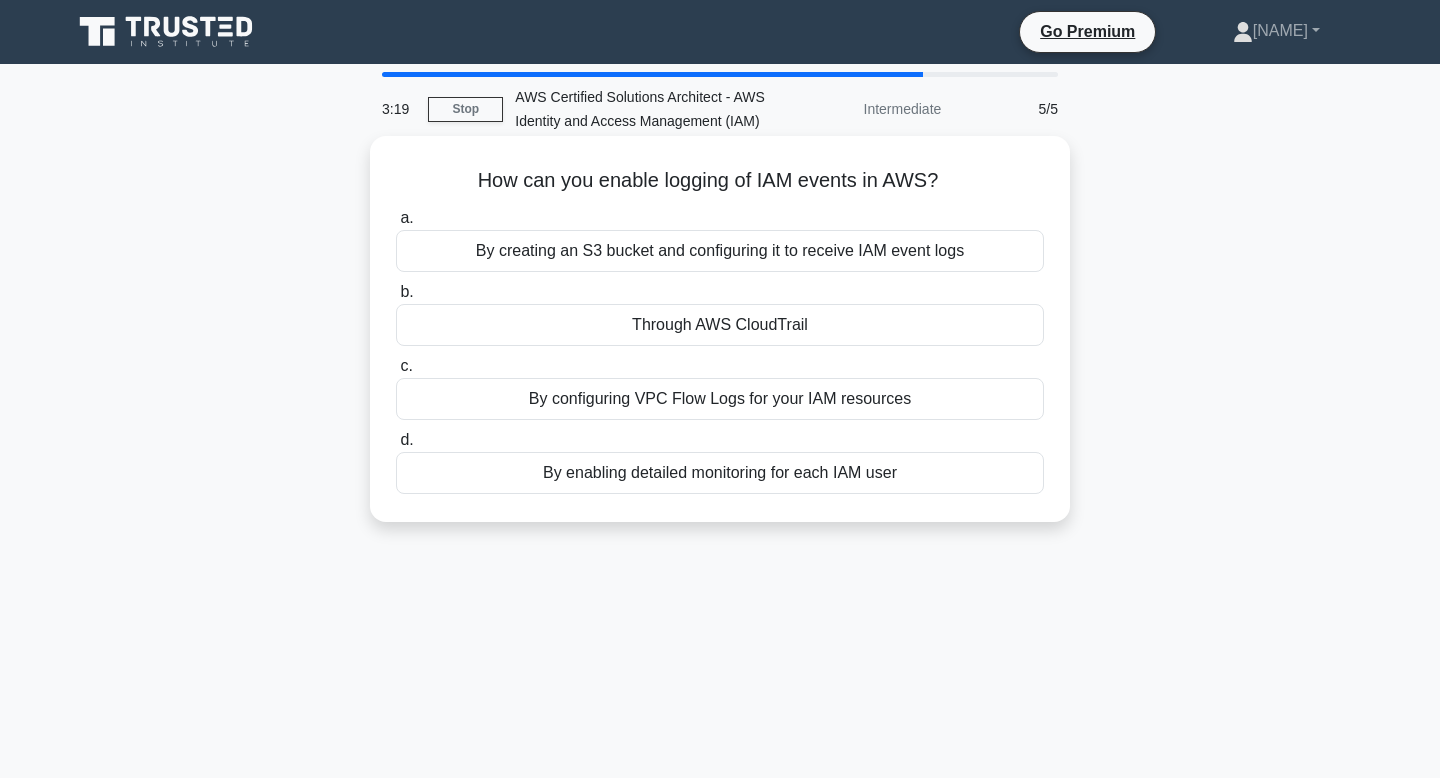 click on "Through AWS CloudTrail" at bounding box center [720, 325] 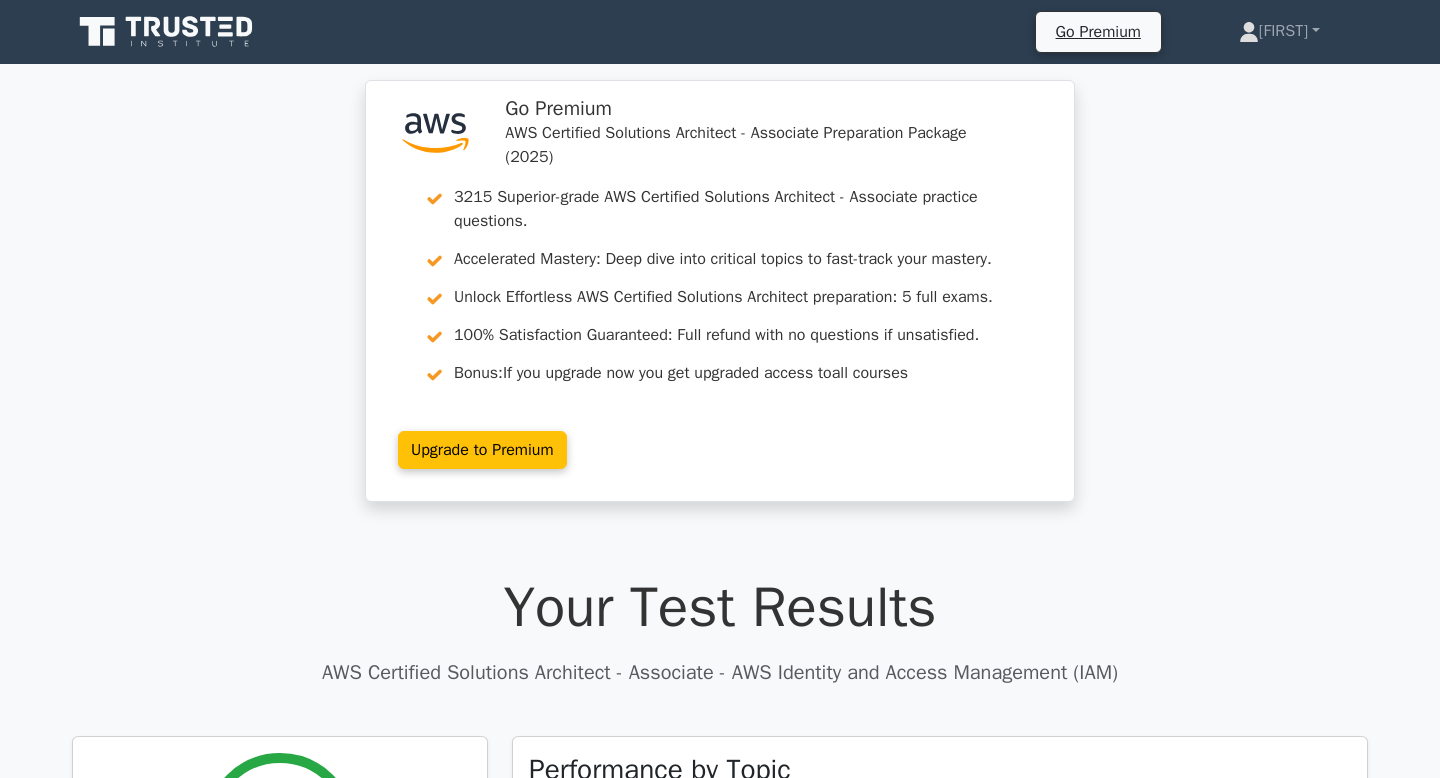 scroll, scrollTop: 0, scrollLeft: 0, axis: both 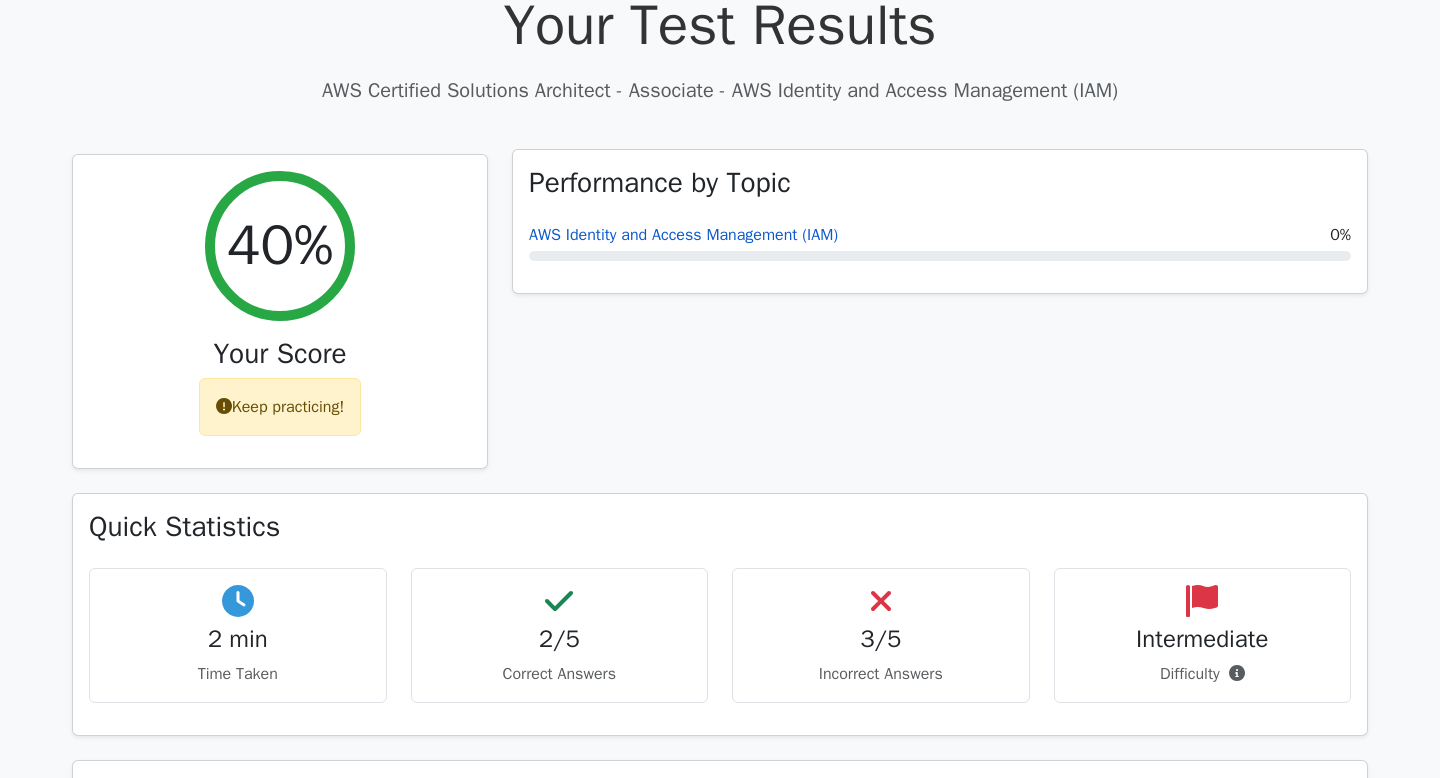 click on "AWS Identity and Access Management (IAM)" at bounding box center [683, 235] 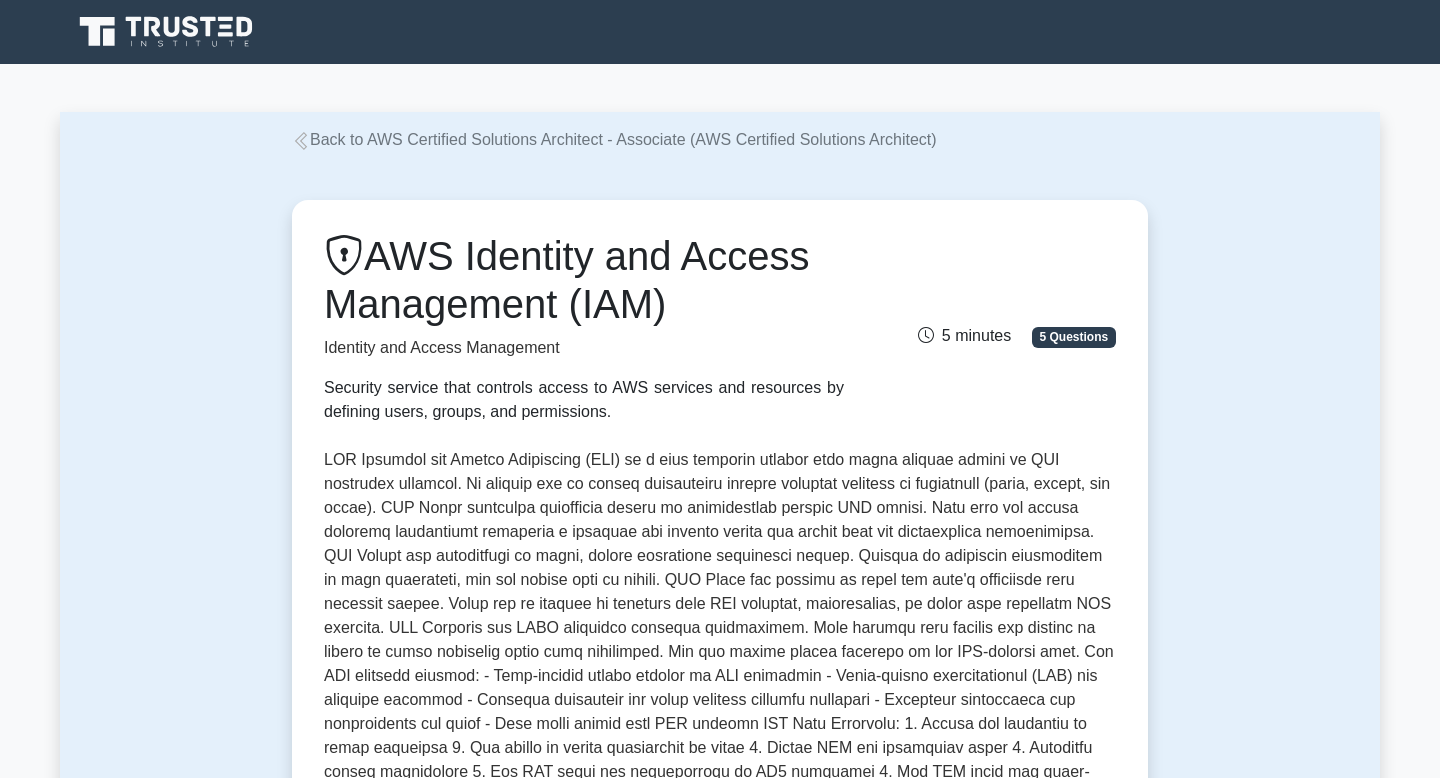 scroll, scrollTop: 0, scrollLeft: 0, axis: both 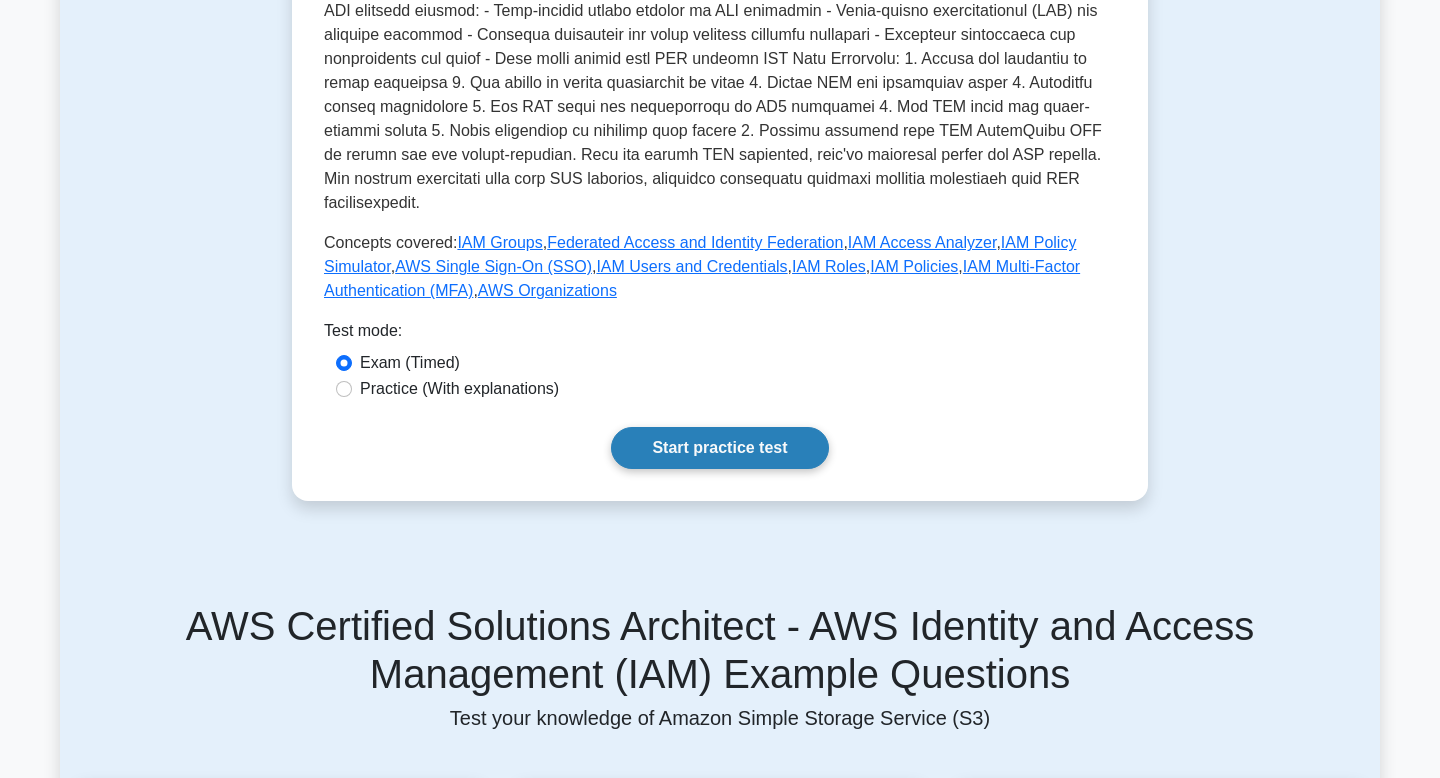 click on "Start practice test" at bounding box center [719, 448] 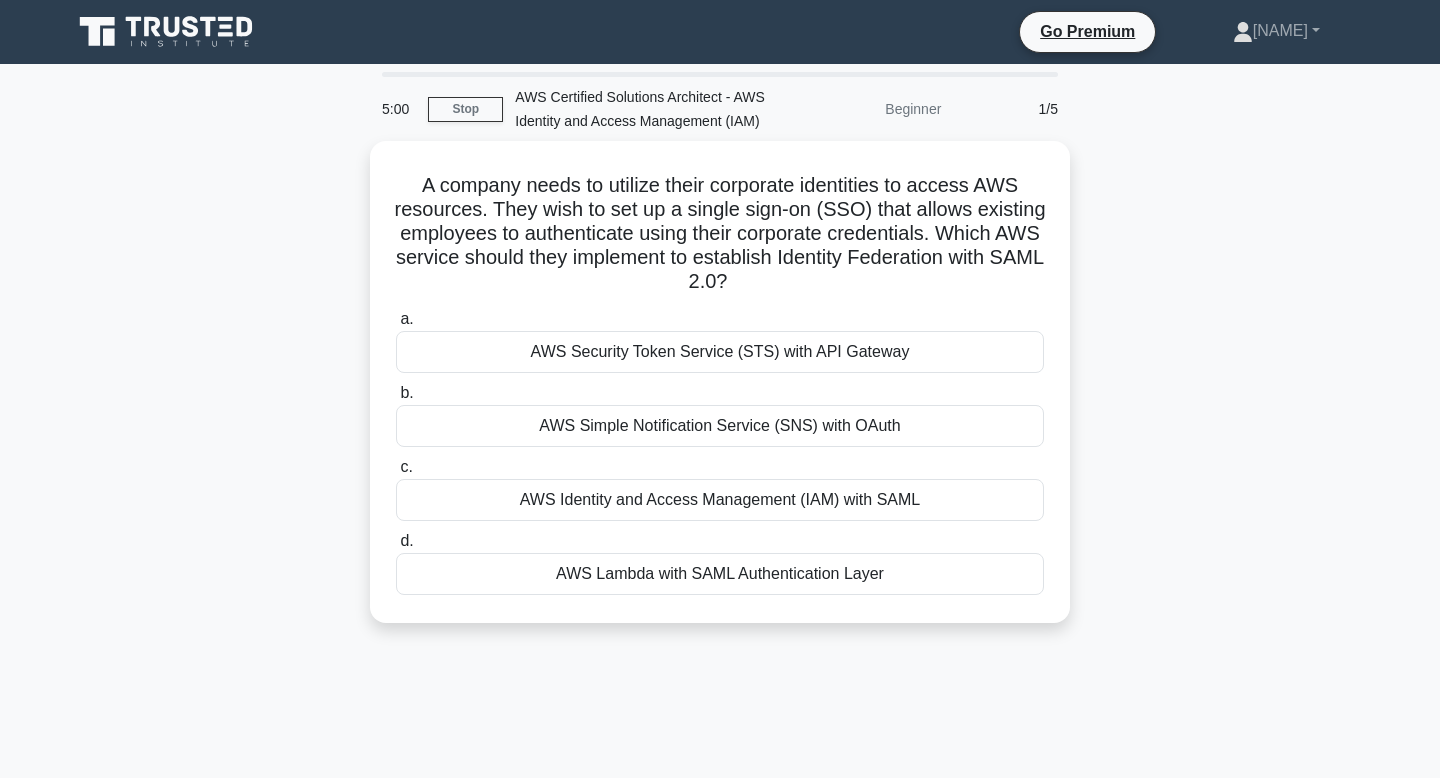 scroll, scrollTop: 0, scrollLeft: 0, axis: both 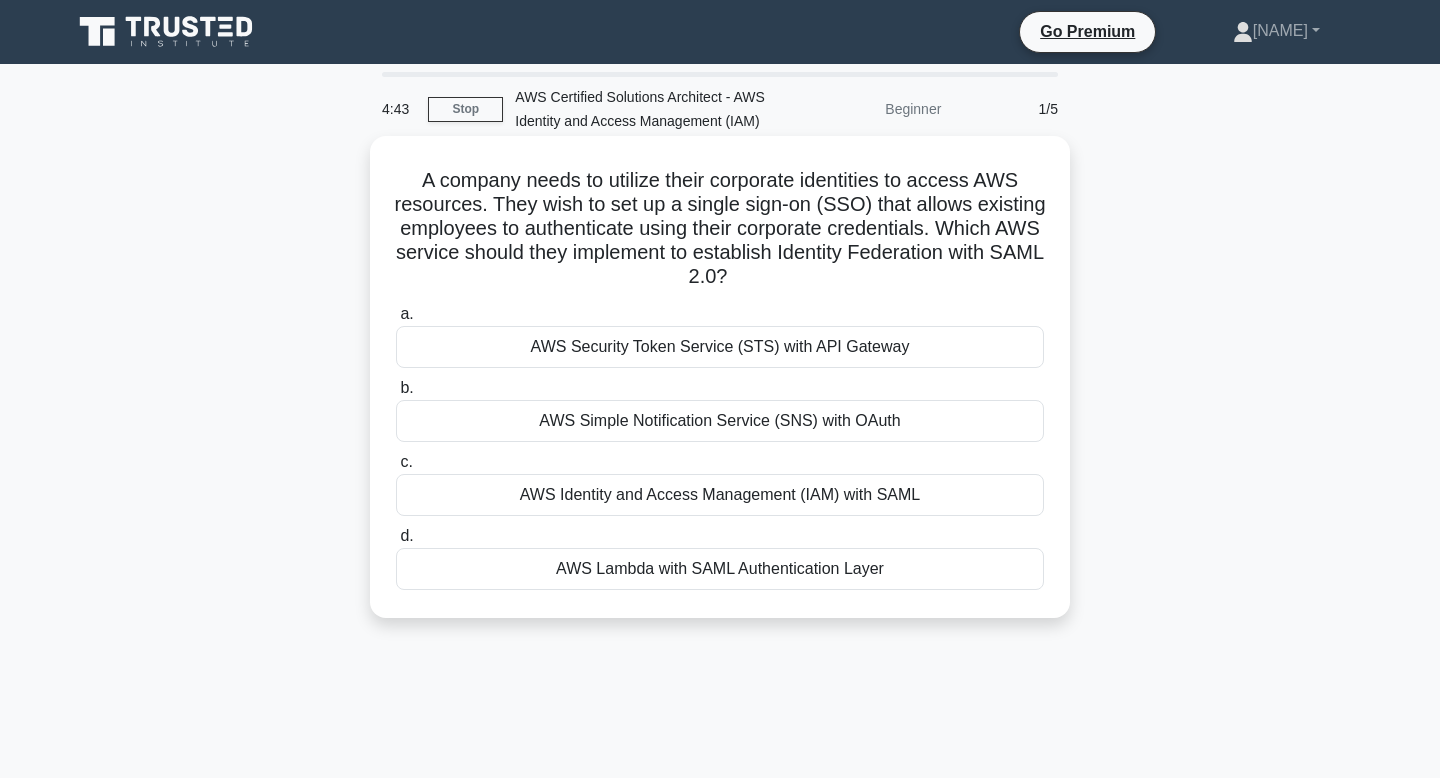 click on "AWS Lambda with SAML Authentication Layer" at bounding box center (720, 569) 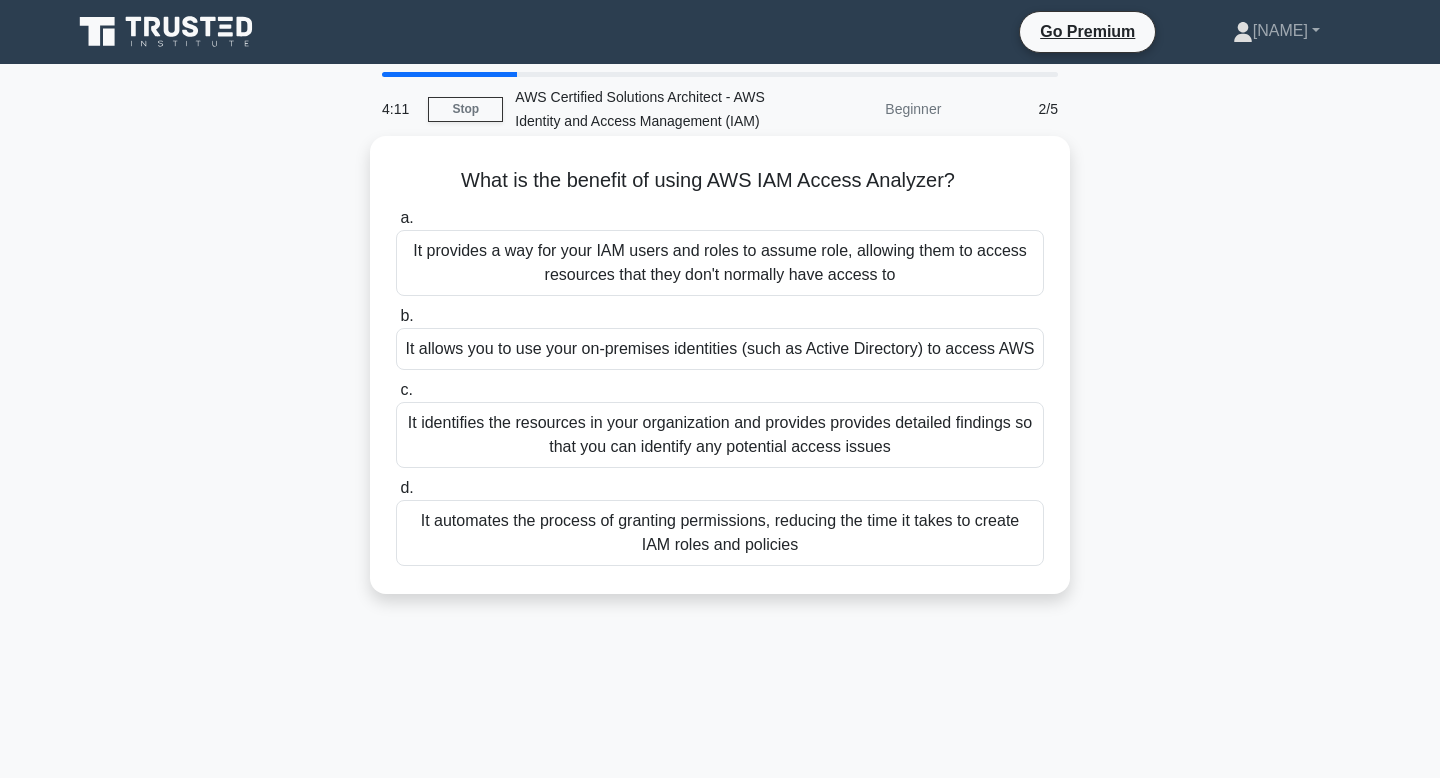click on "It identifies the resources in your organization and provides provides detailed findings so that you can identify any potential access issues" at bounding box center [720, 435] 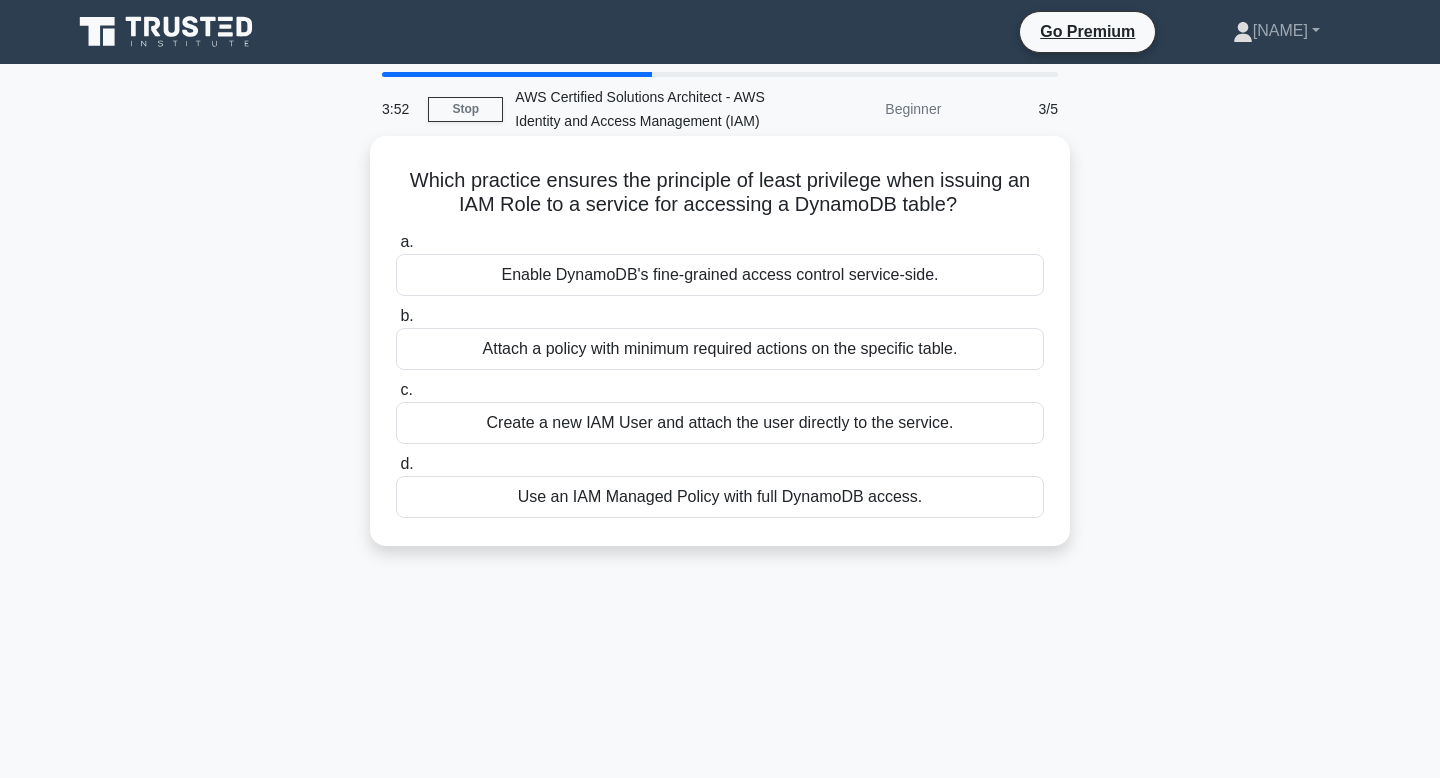click on "Attach a policy with minimum required actions on the specific table." at bounding box center [720, 349] 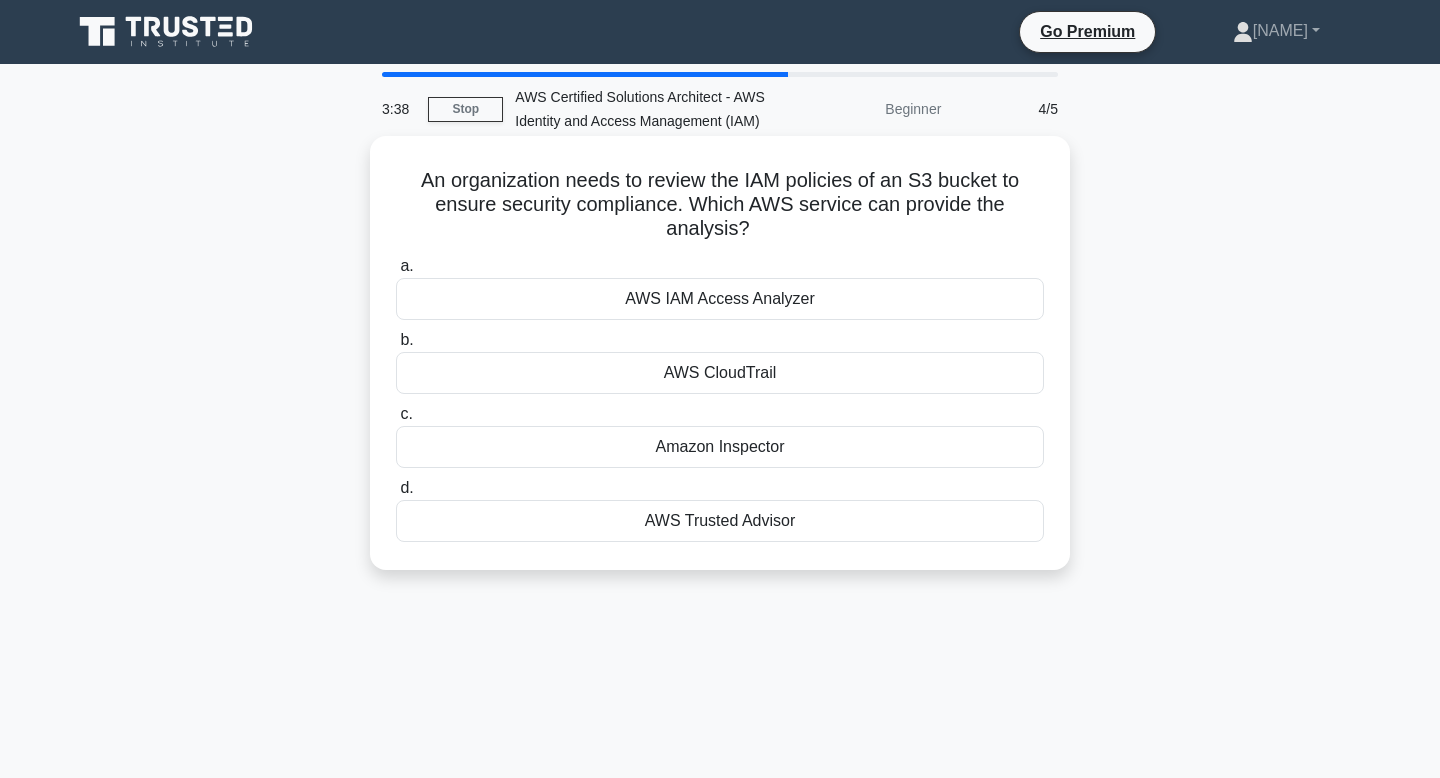 click on "AWS IAM Access Analyzer" at bounding box center [720, 299] 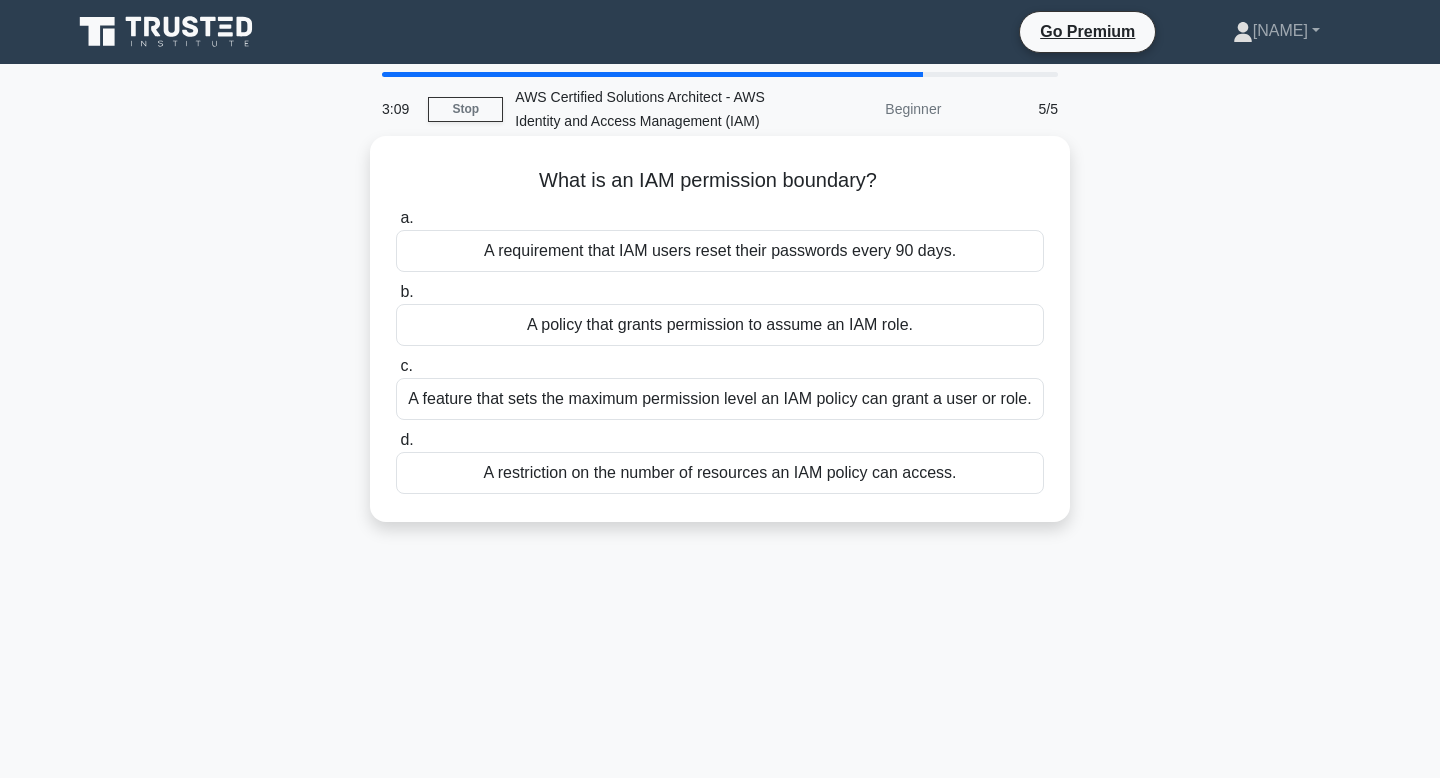 click on "A restriction on the number of resources an IAM policy can access." at bounding box center (720, 473) 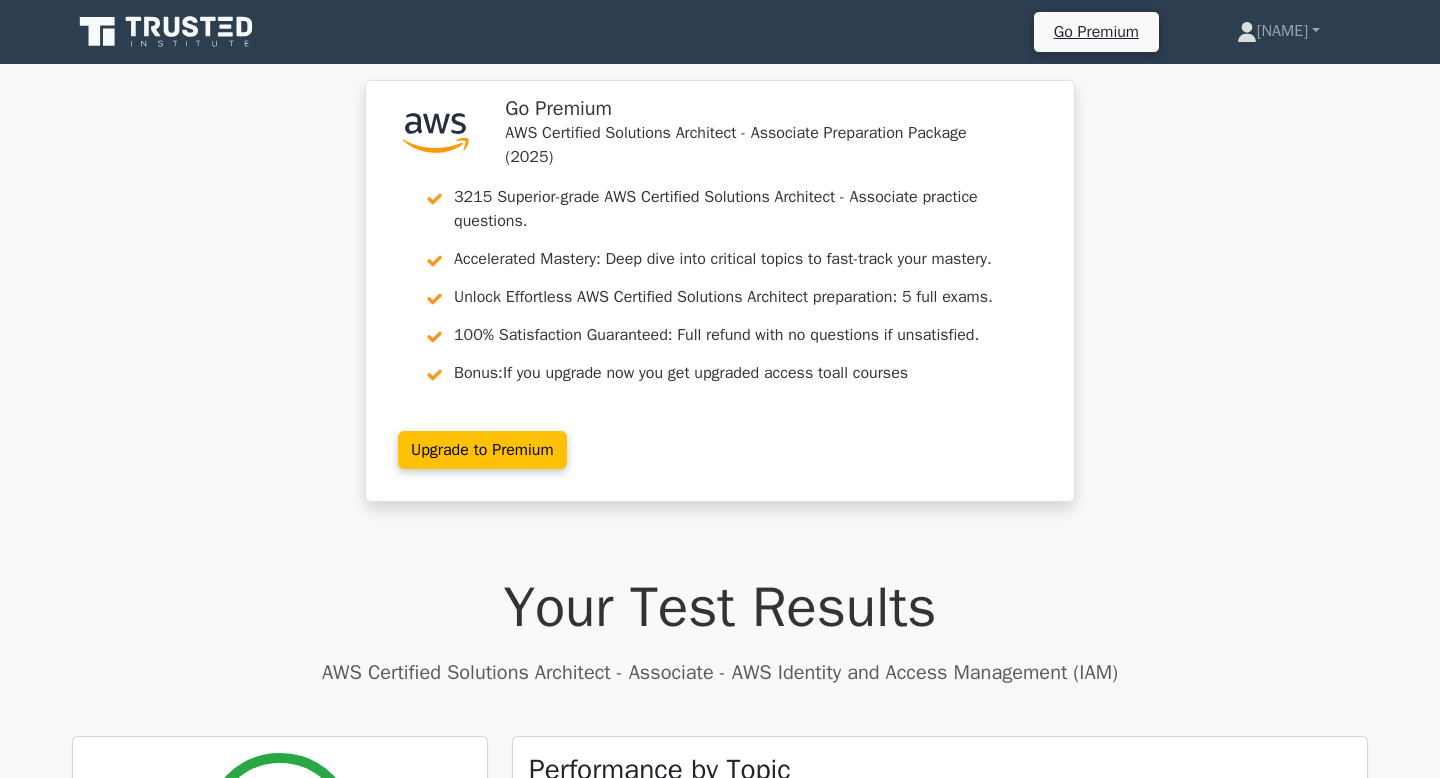 scroll, scrollTop: 279, scrollLeft: 0, axis: vertical 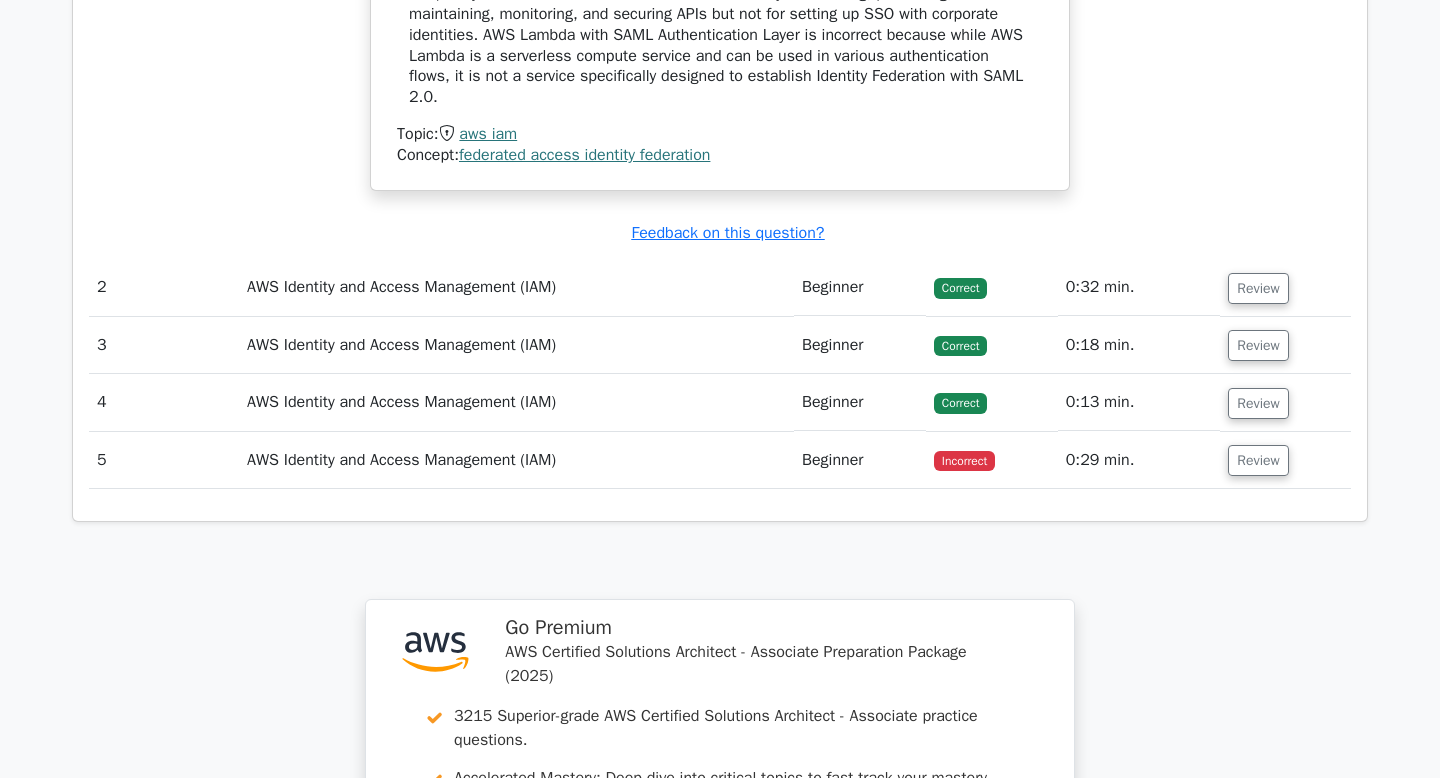 click on "Beginner" at bounding box center [860, 460] 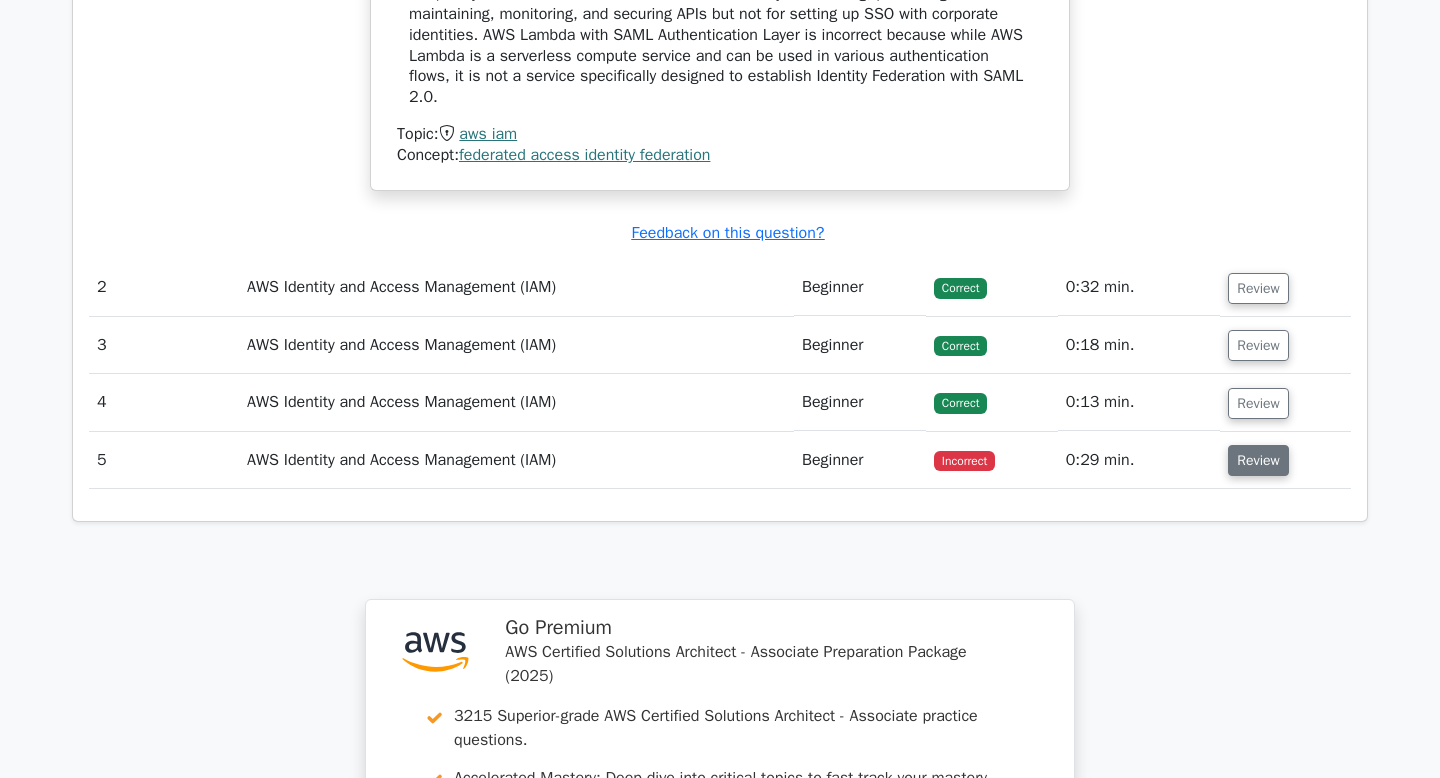 click on "Review" at bounding box center [1258, 460] 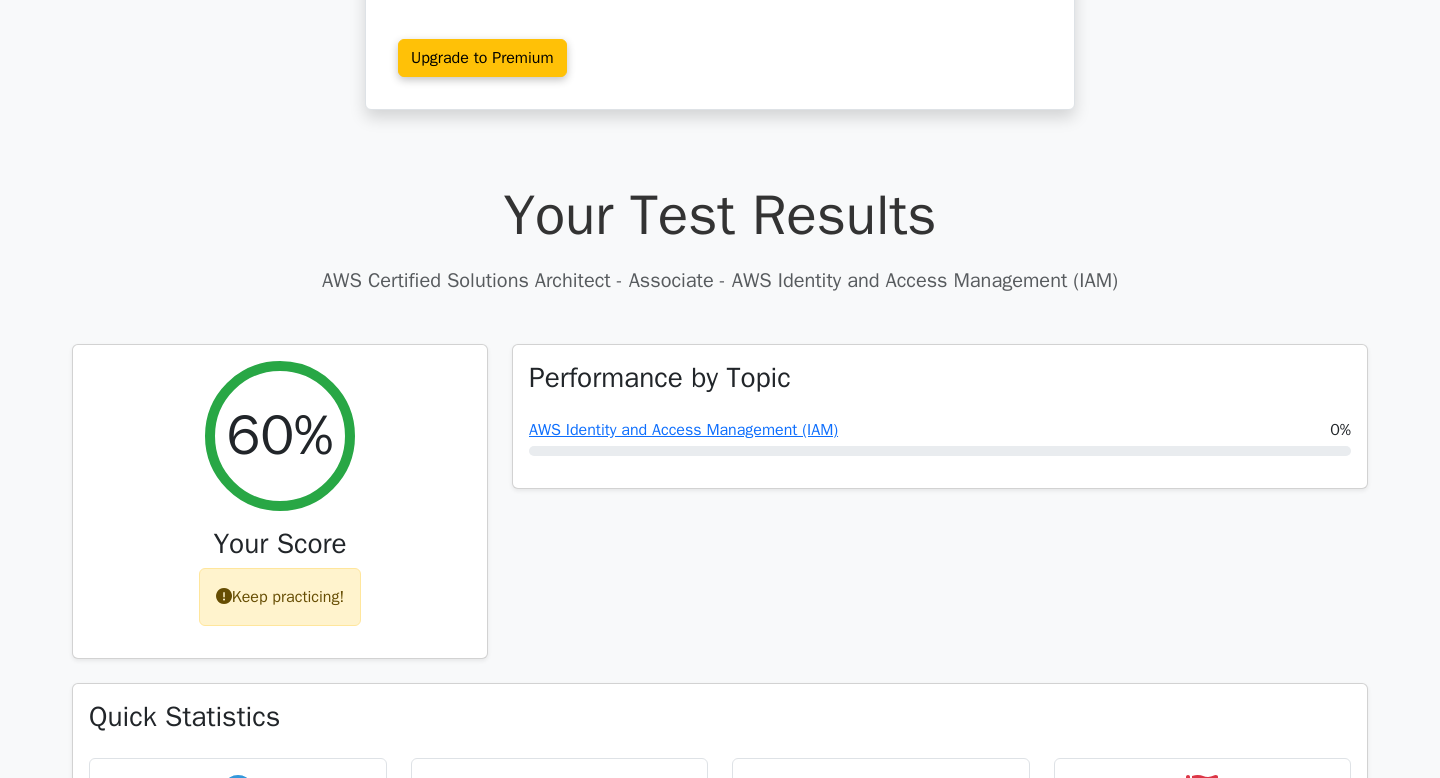 scroll, scrollTop: 396, scrollLeft: 0, axis: vertical 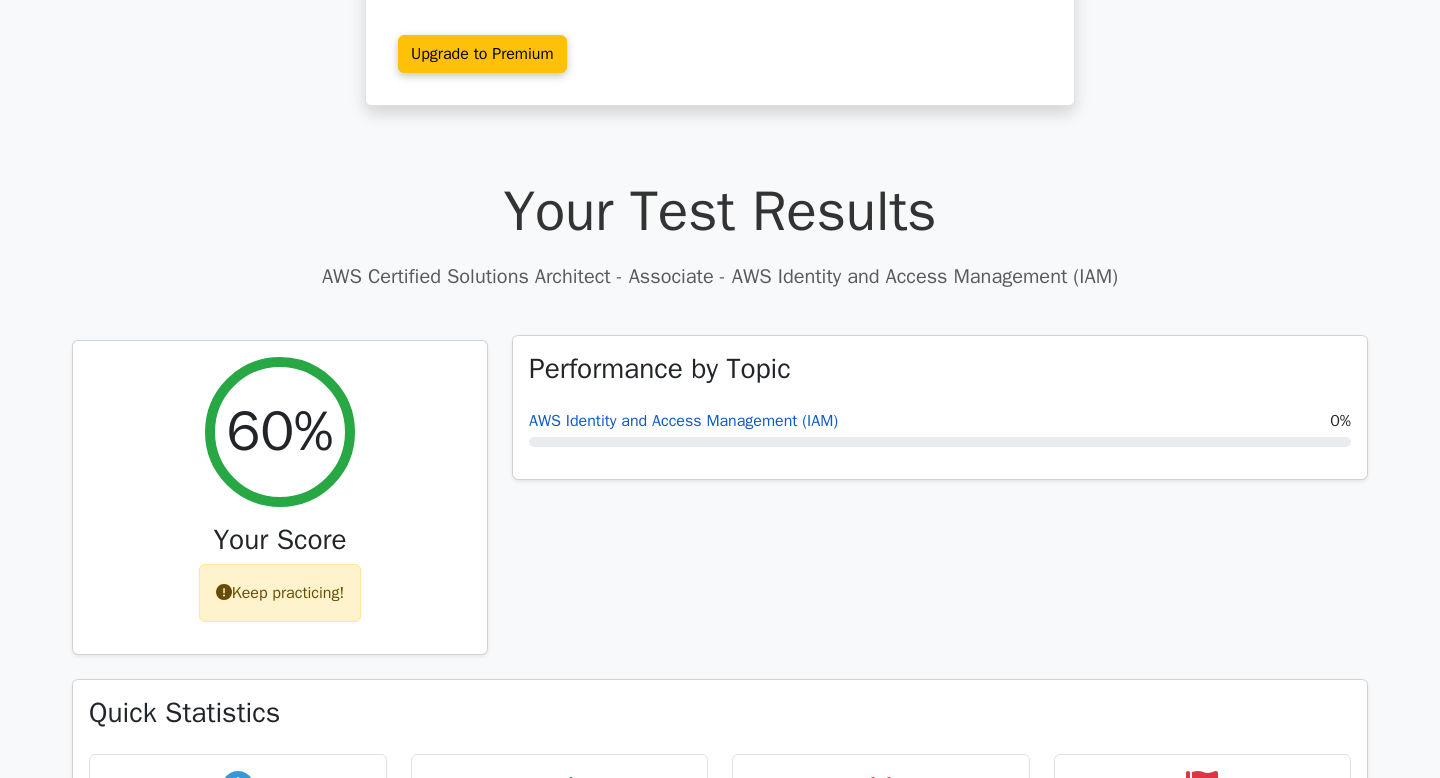 click on "AWS Identity and Access Management (IAM)" at bounding box center [683, 421] 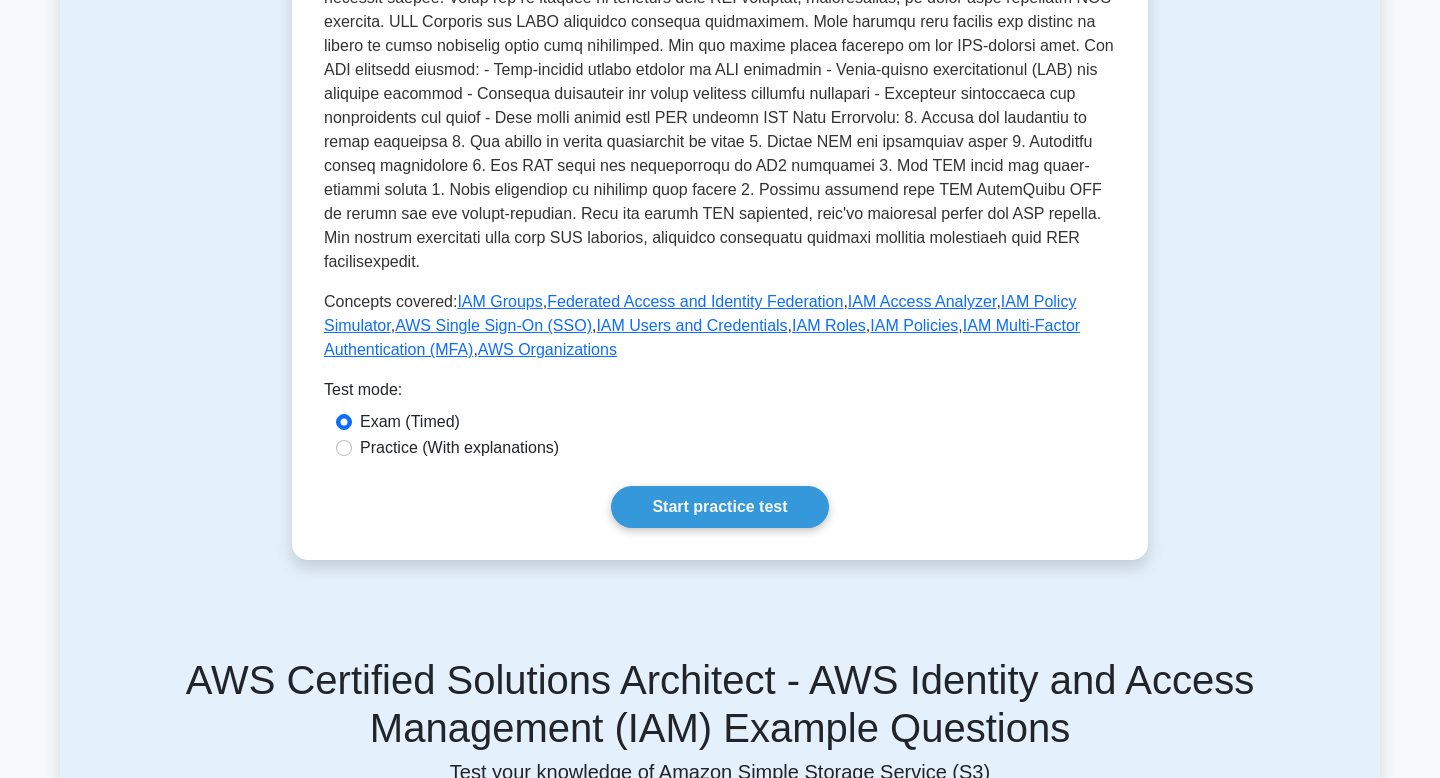 scroll, scrollTop: 634, scrollLeft: 0, axis: vertical 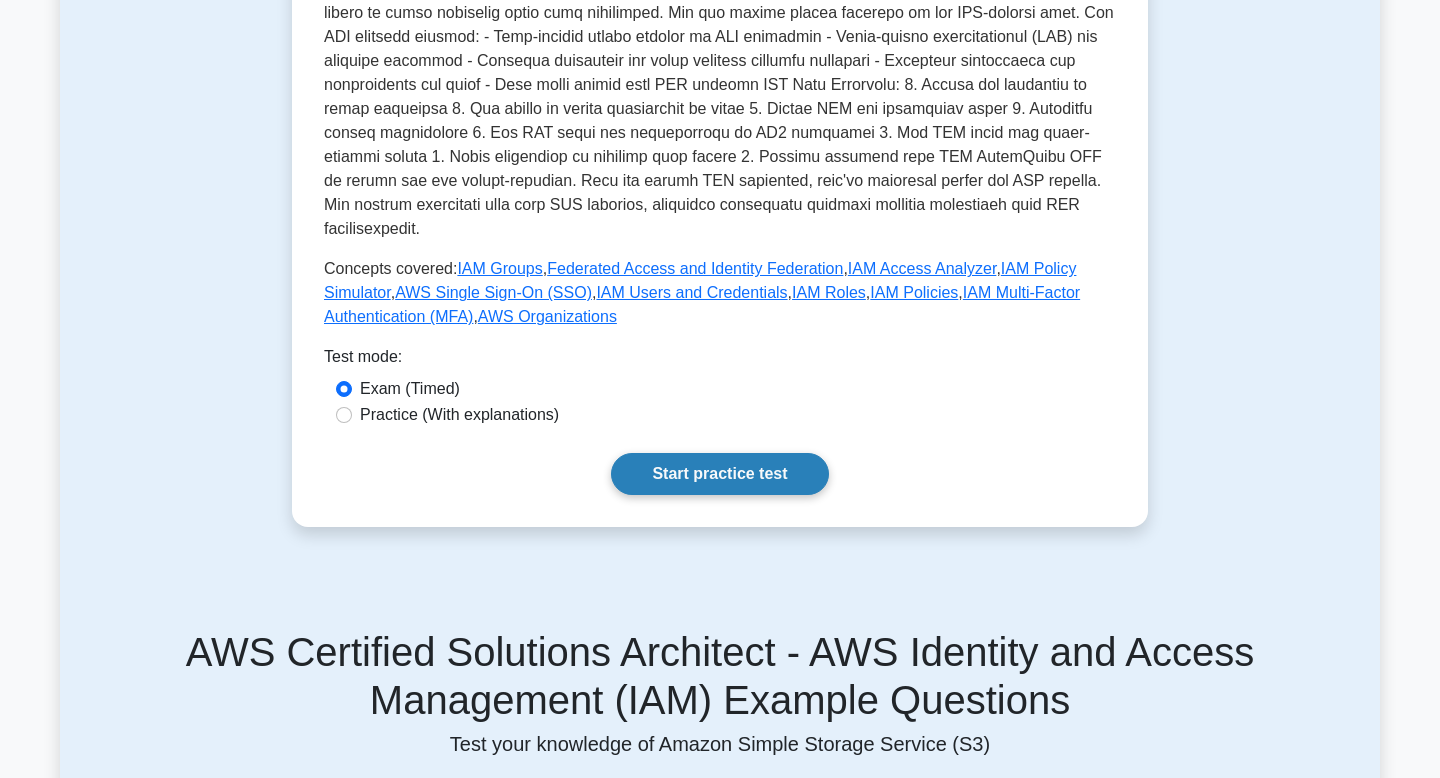 click on "Start practice test" at bounding box center [719, 474] 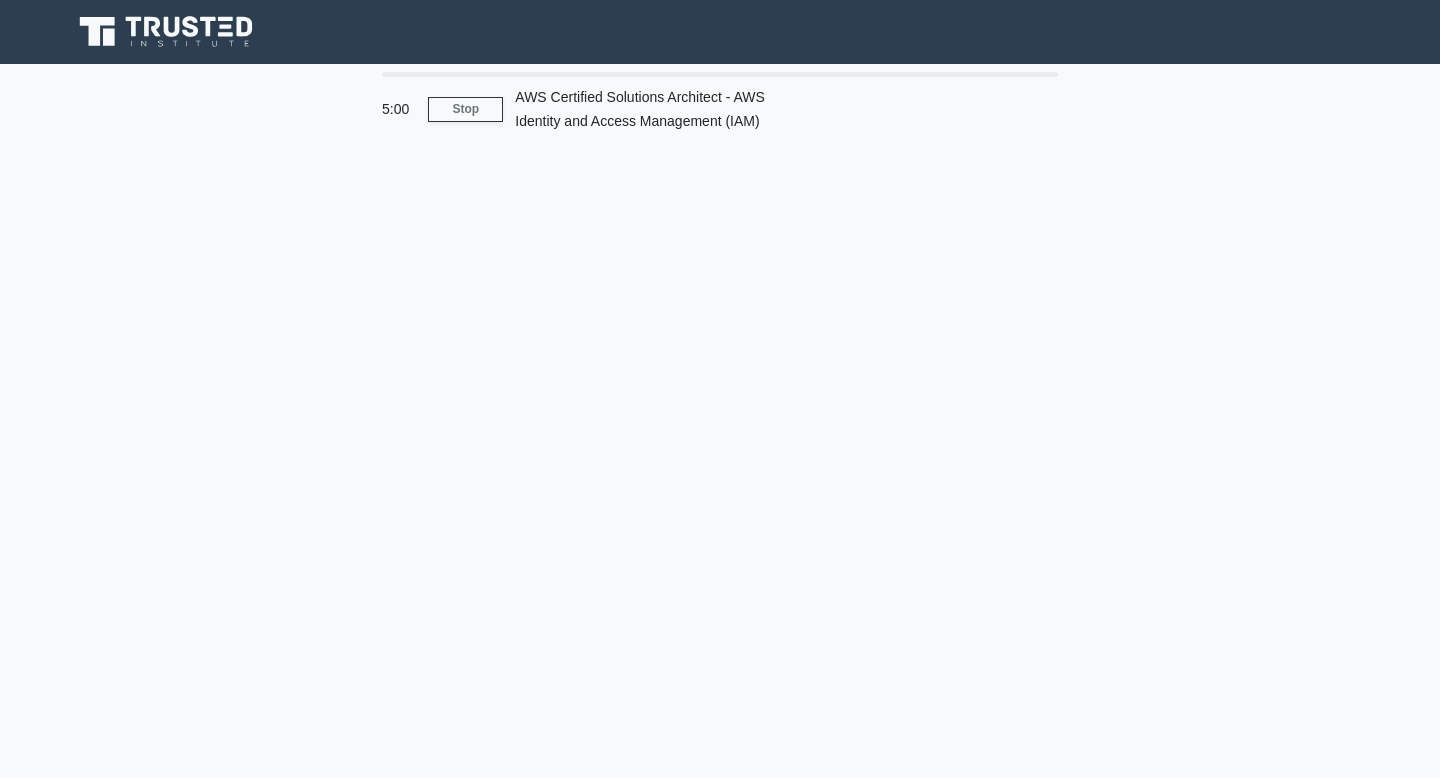 scroll, scrollTop: 0, scrollLeft: 0, axis: both 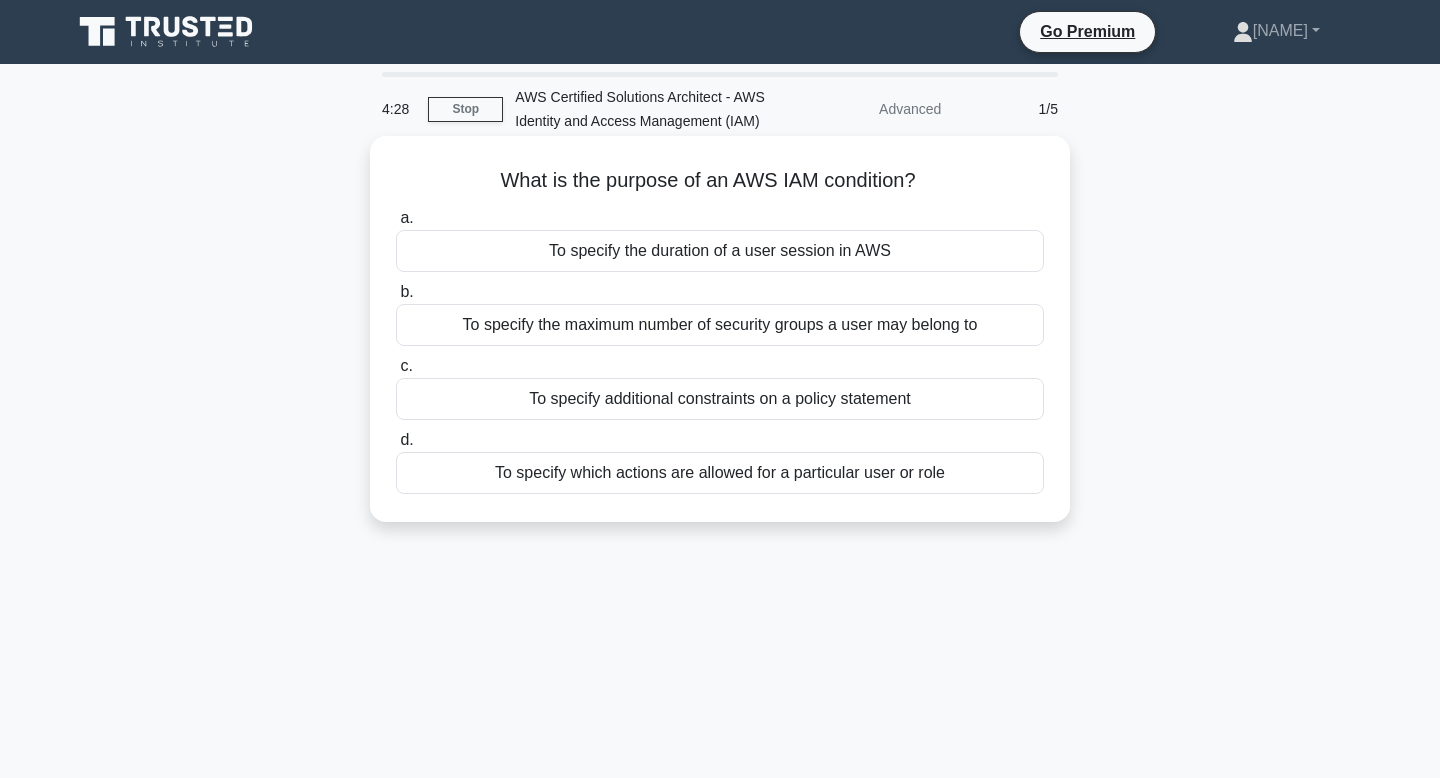 click on "To specify additional constraints on a policy statement" at bounding box center (720, 399) 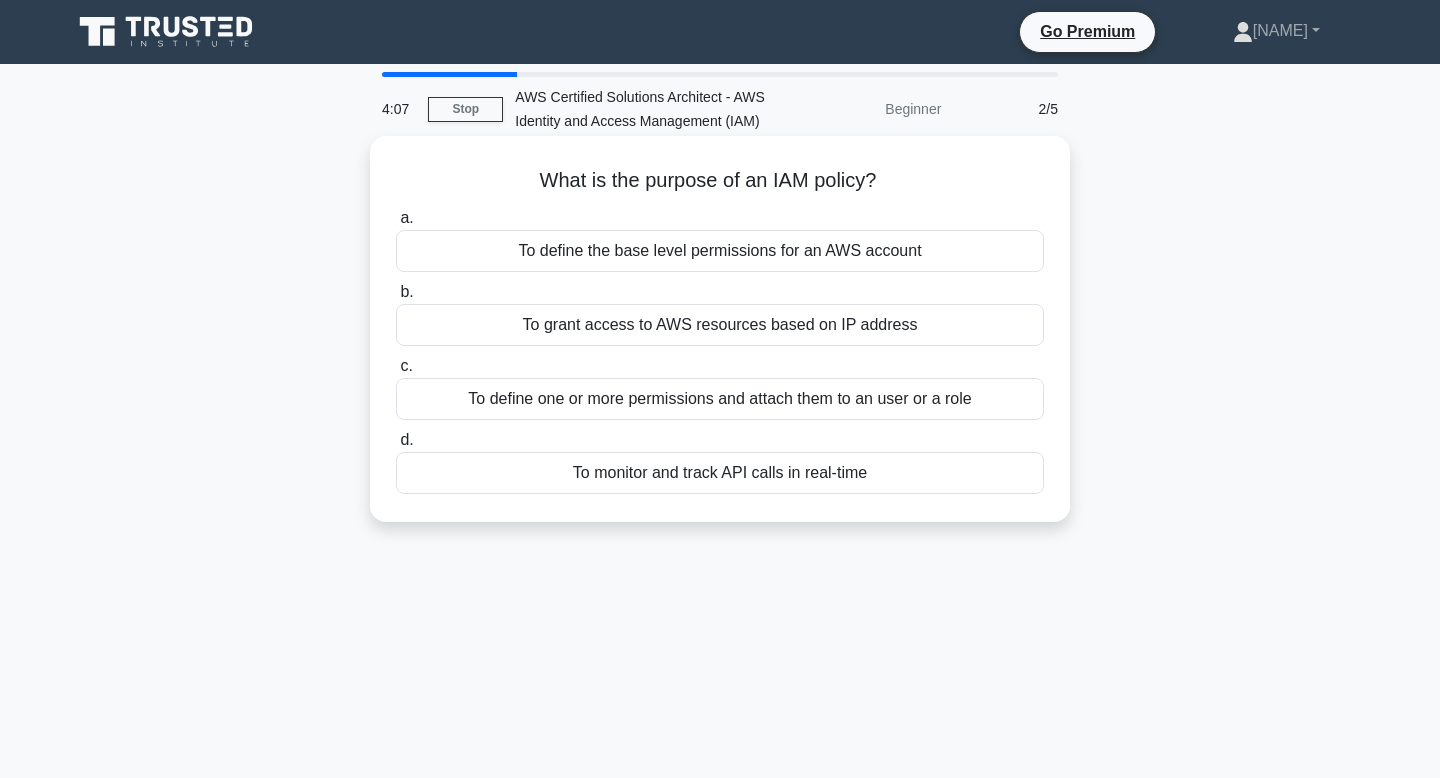 click on "To define one or more permissions and attach them to an user or a role" at bounding box center (720, 399) 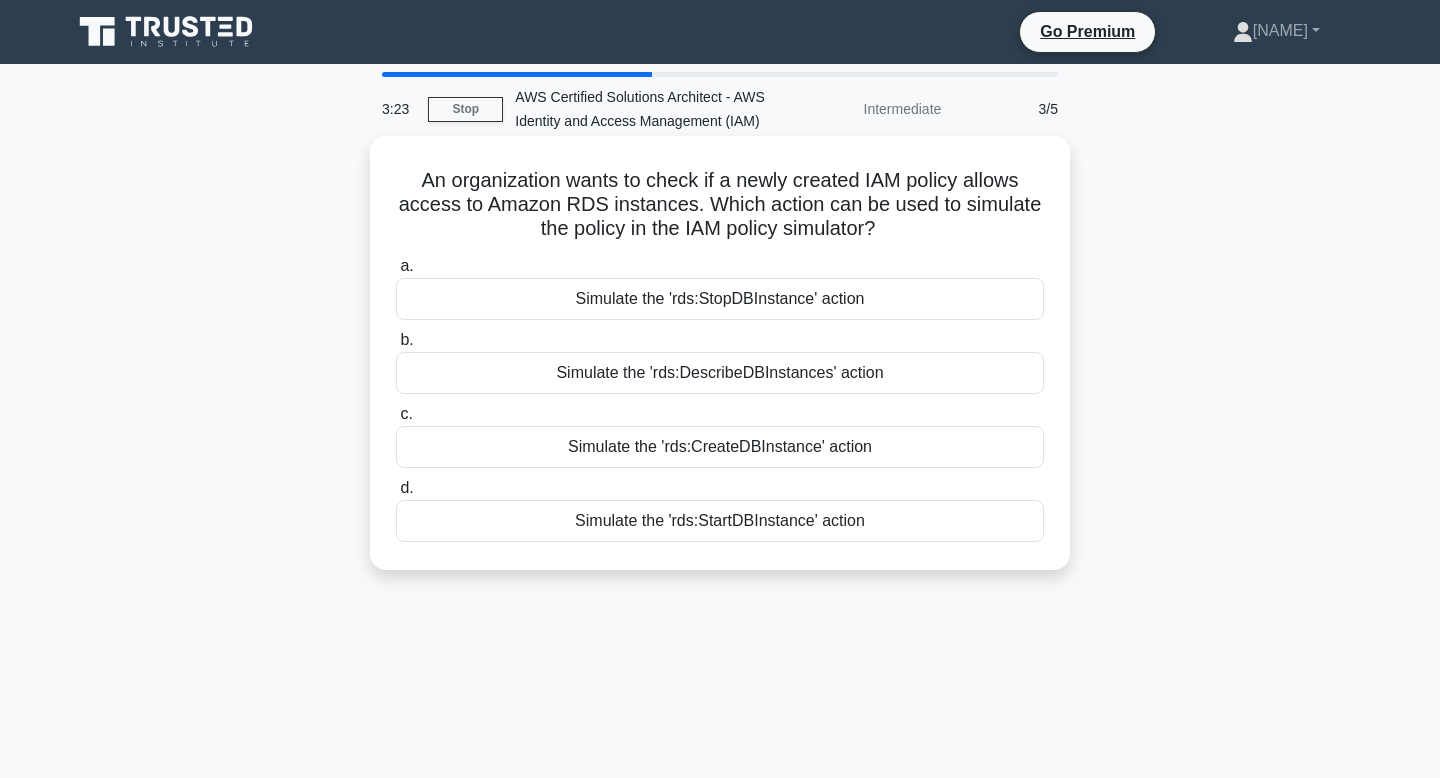 click on "Simulate the 'rds:CreateDBInstance' action" at bounding box center [720, 447] 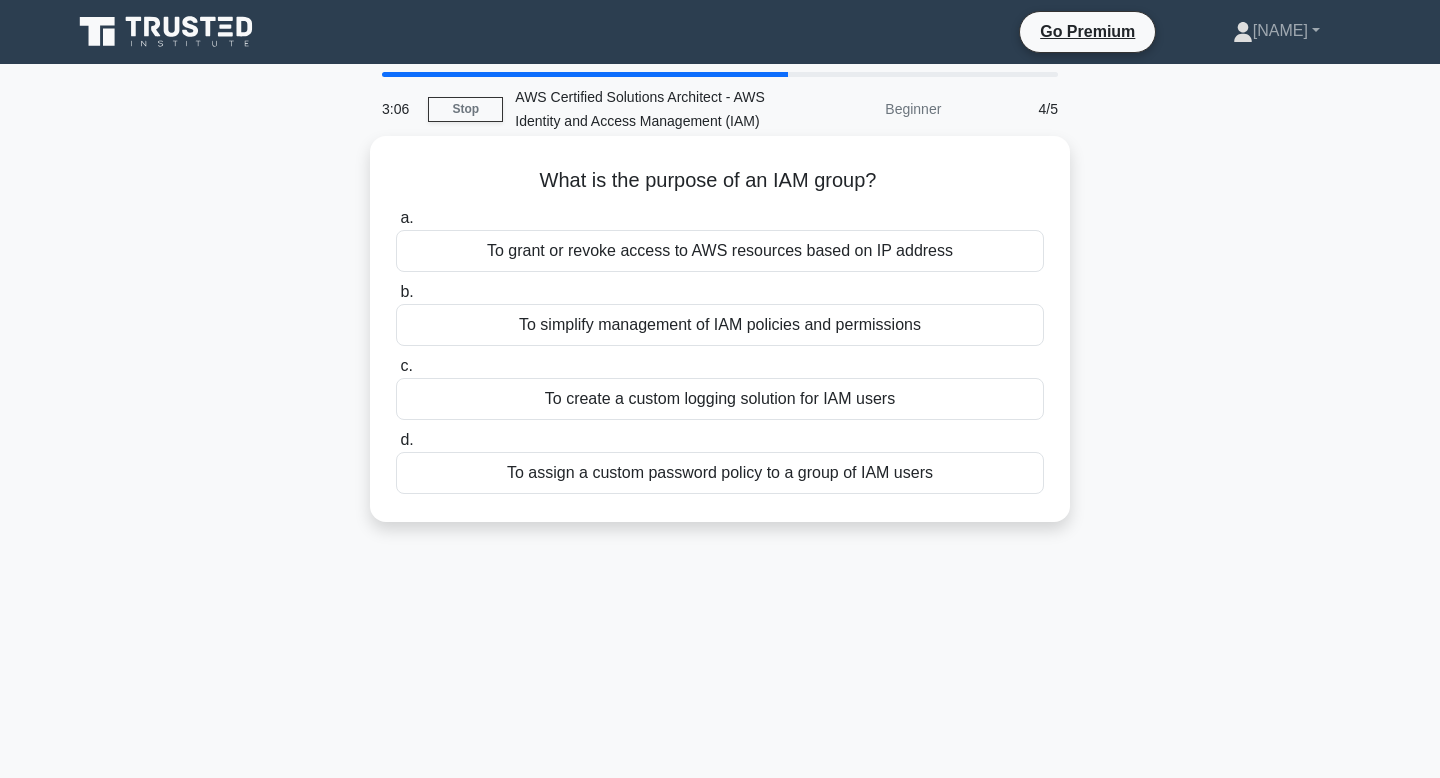 click on "To simplify management of IAM policies and permissions" at bounding box center [720, 325] 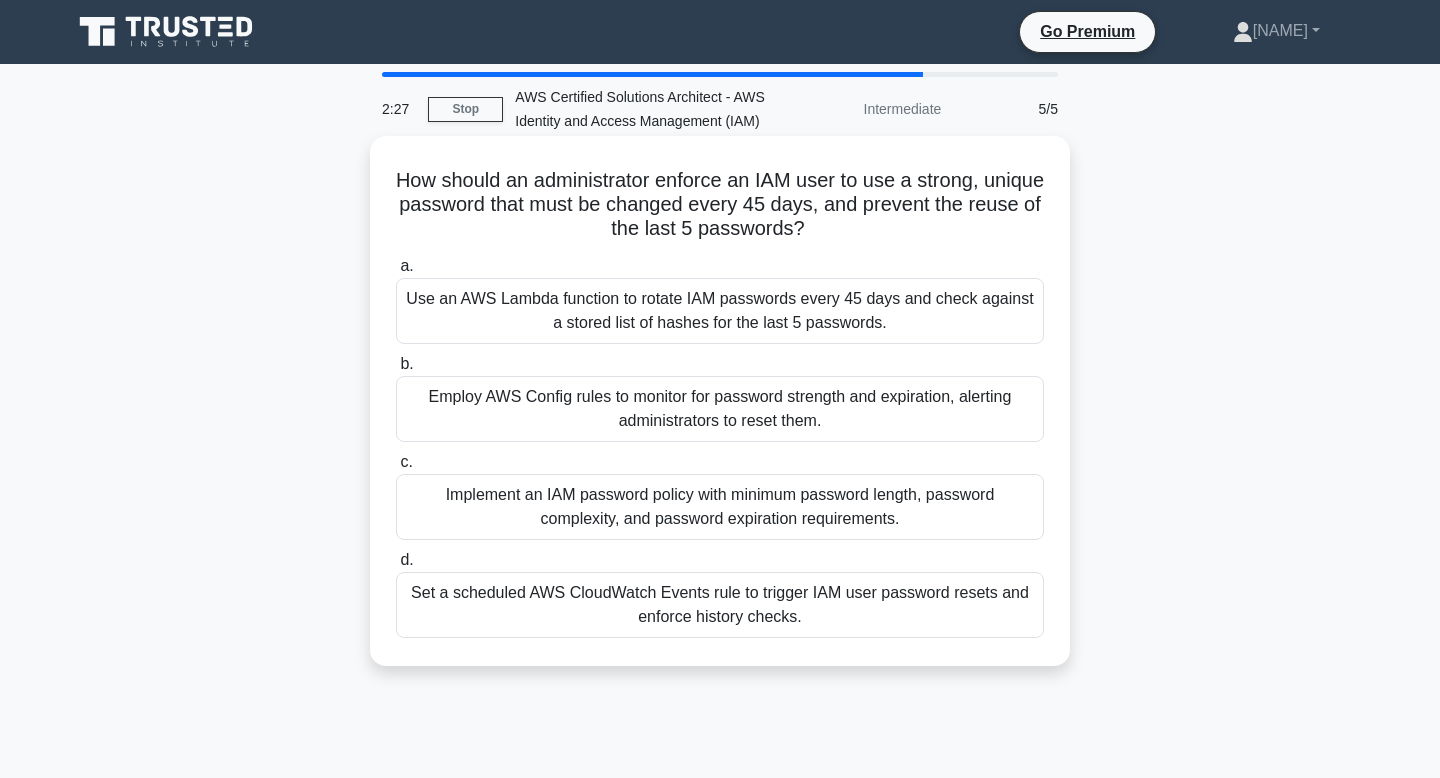click on "Use an AWS Lambda function to rotate IAM passwords every 45 days and check against a stored list of hashes for the last 5 passwords." at bounding box center (720, 311) 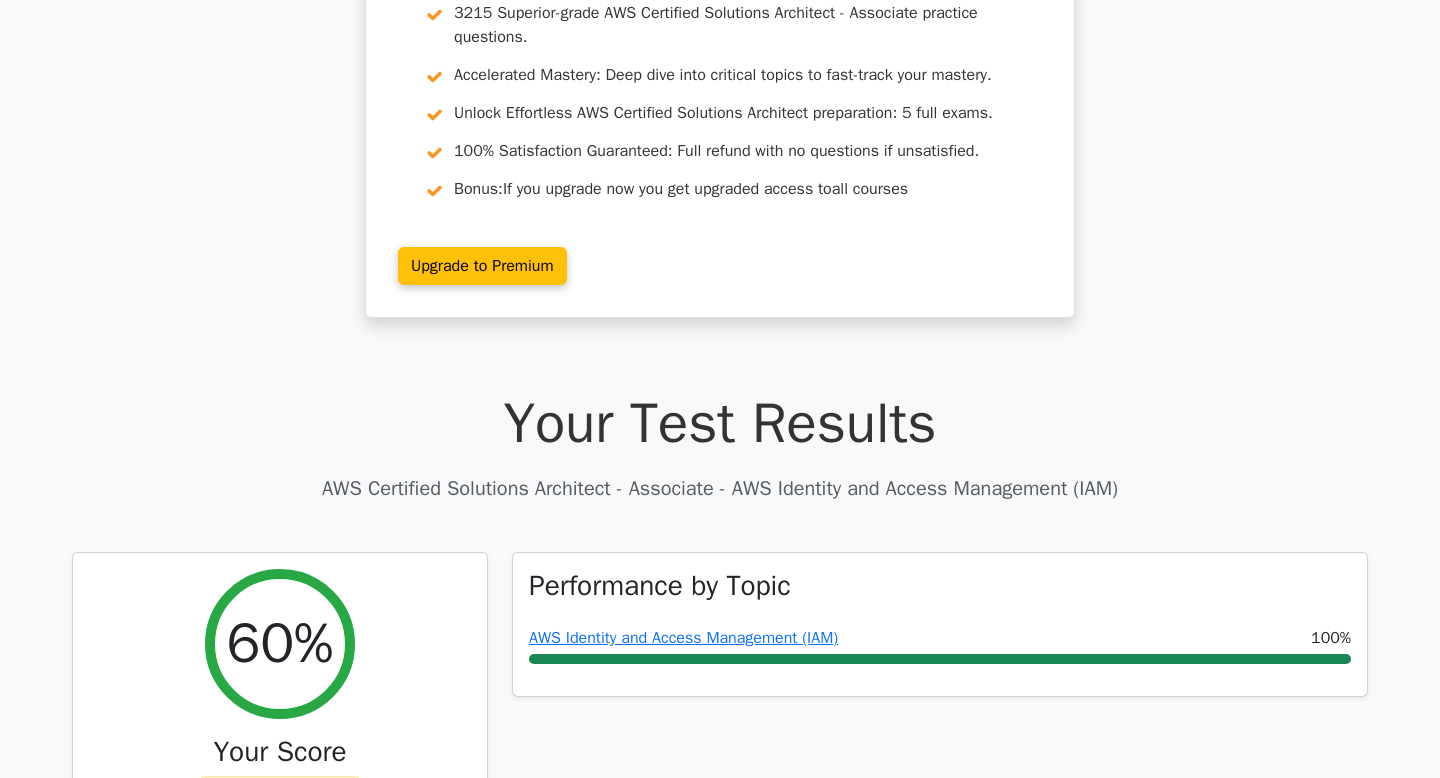 scroll, scrollTop: 187, scrollLeft: 0, axis: vertical 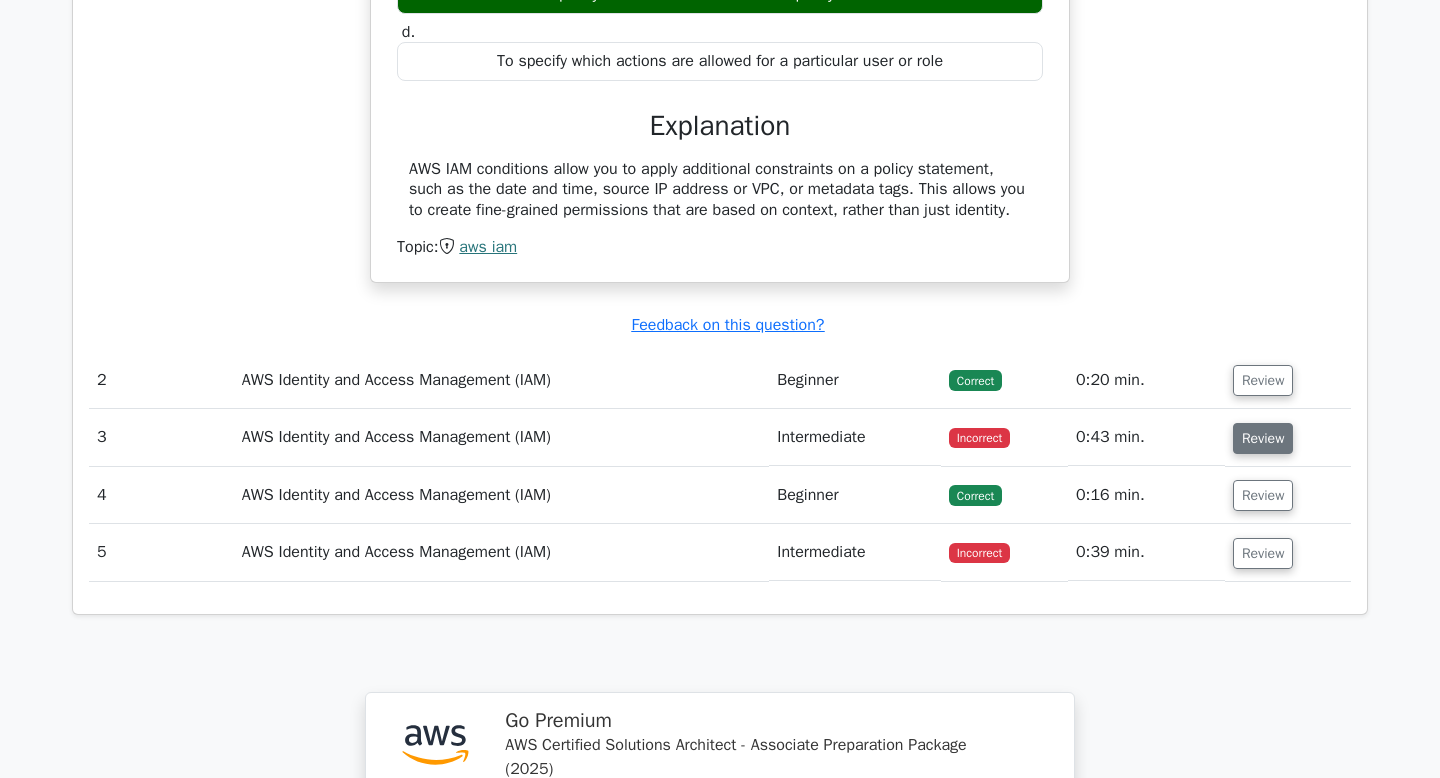 click on "Review" at bounding box center (1263, 438) 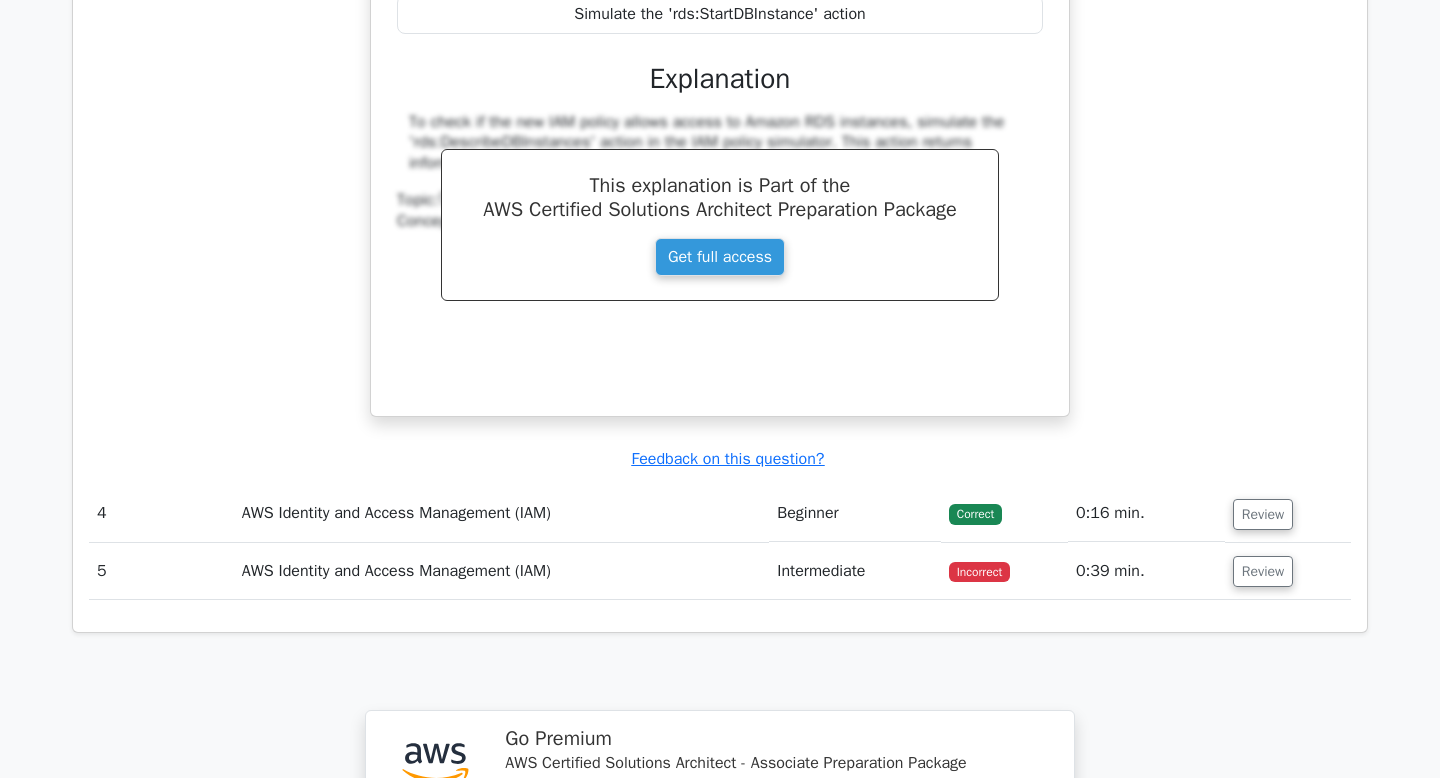 scroll, scrollTop: 2747, scrollLeft: 0, axis: vertical 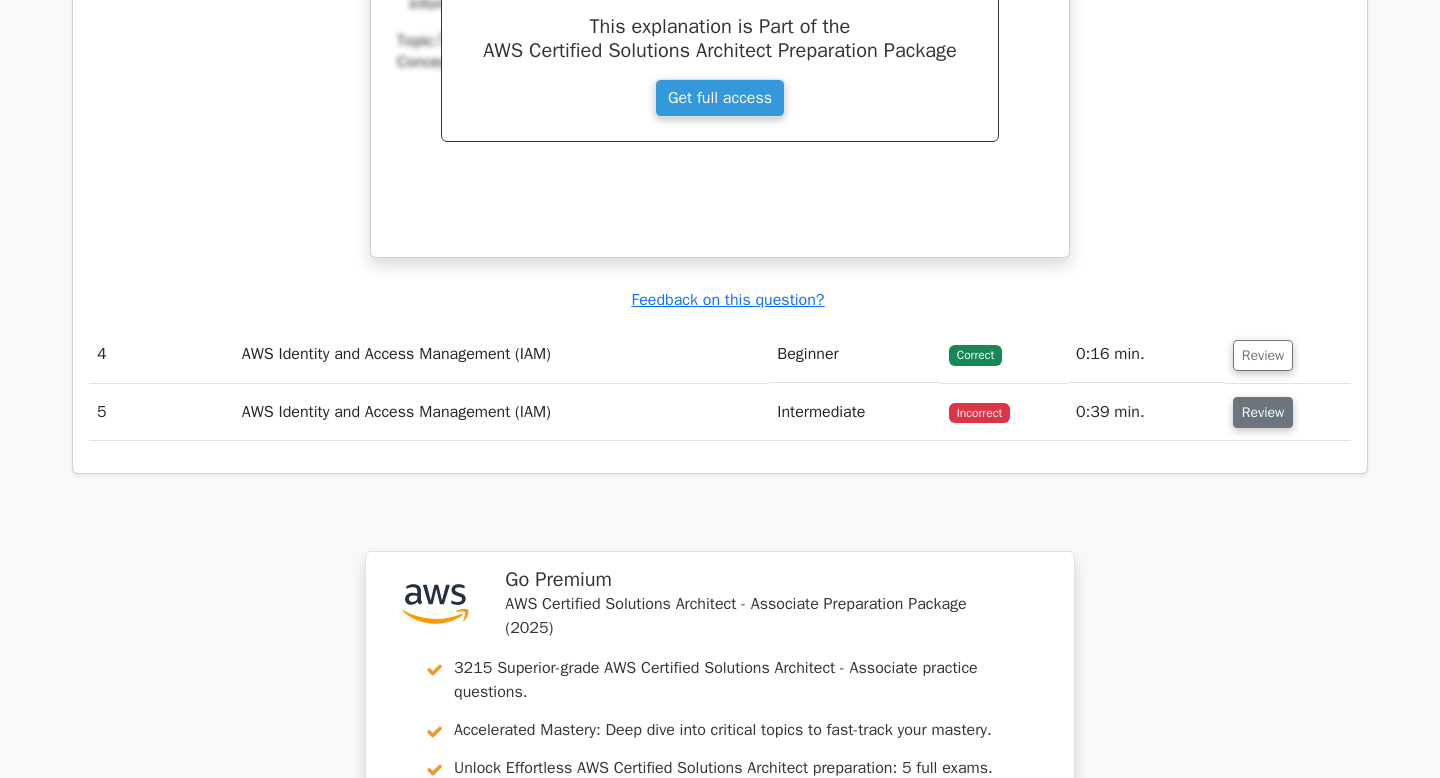 click on "Review" at bounding box center (1263, 412) 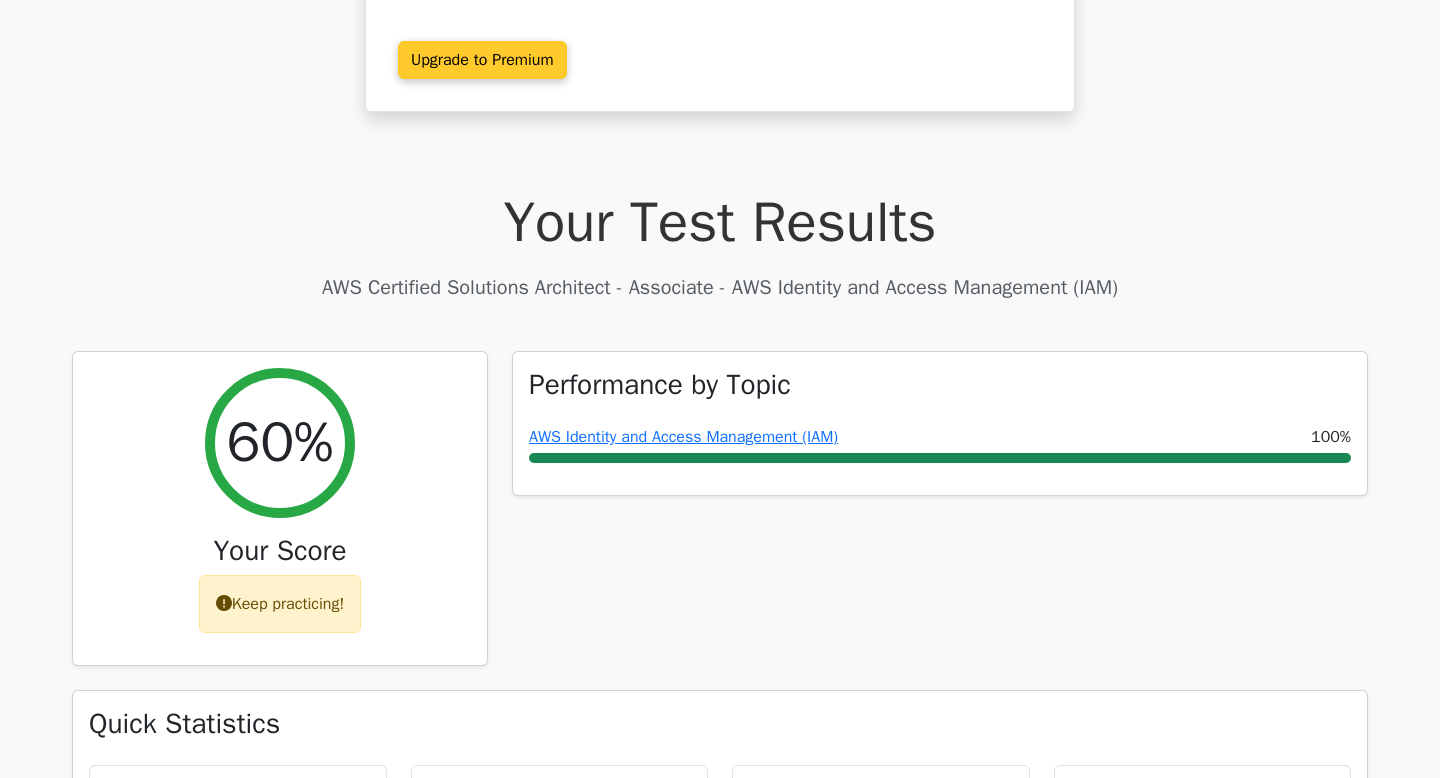 scroll, scrollTop: 396, scrollLeft: 0, axis: vertical 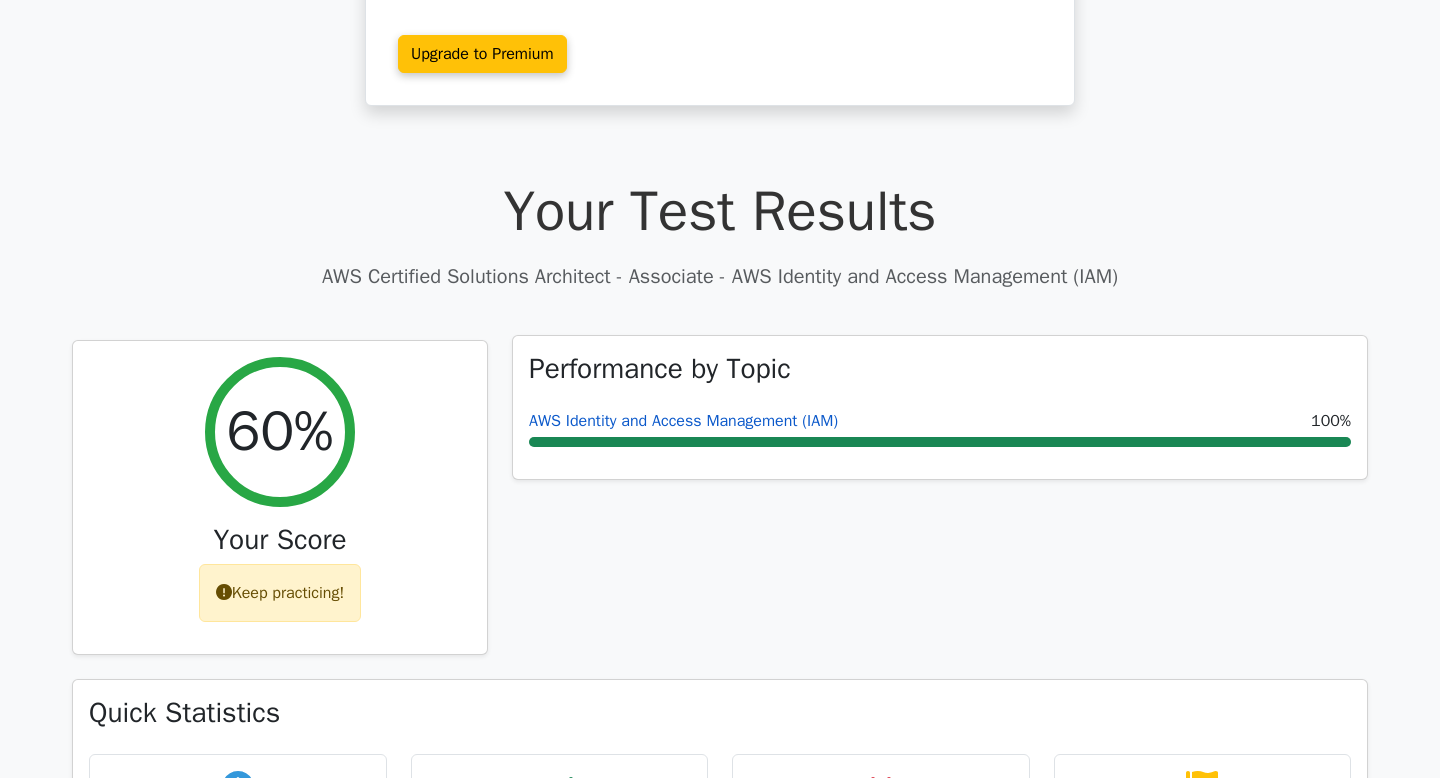 click on "AWS Identity and Access Management (IAM)" at bounding box center [683, 421] 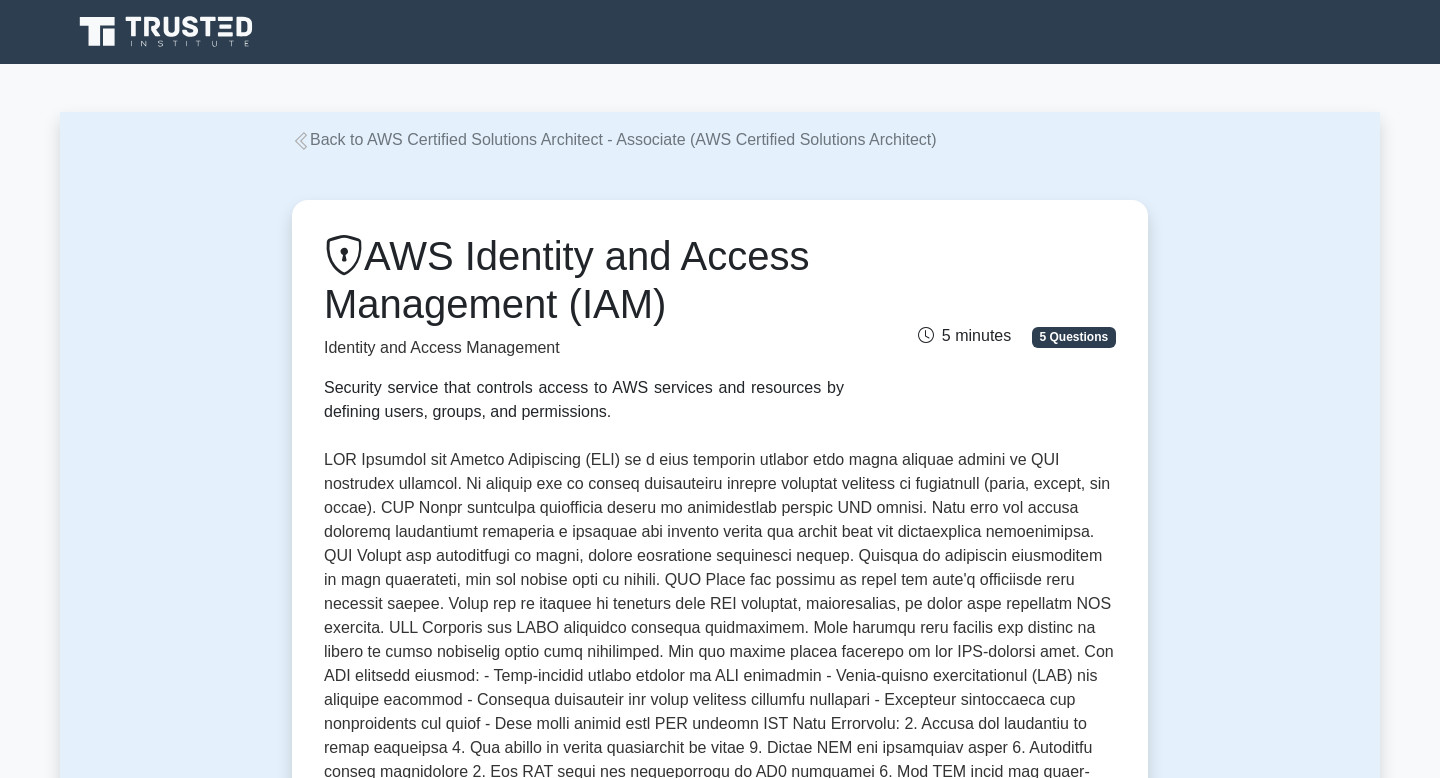 scroll, scrollTop: 137, scrollLeft: 0, axis: vertical 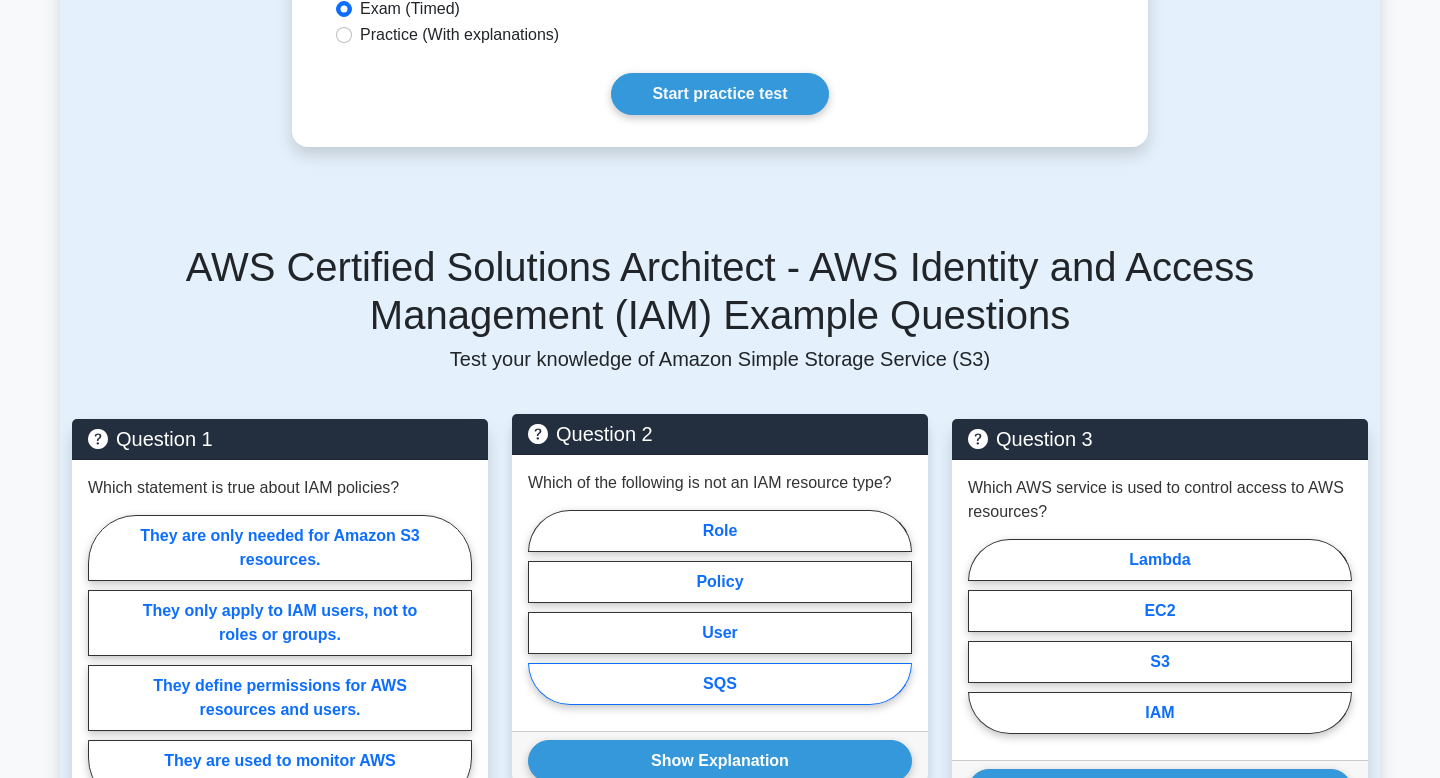 click on "SQS" at bounding box center [720, 684] 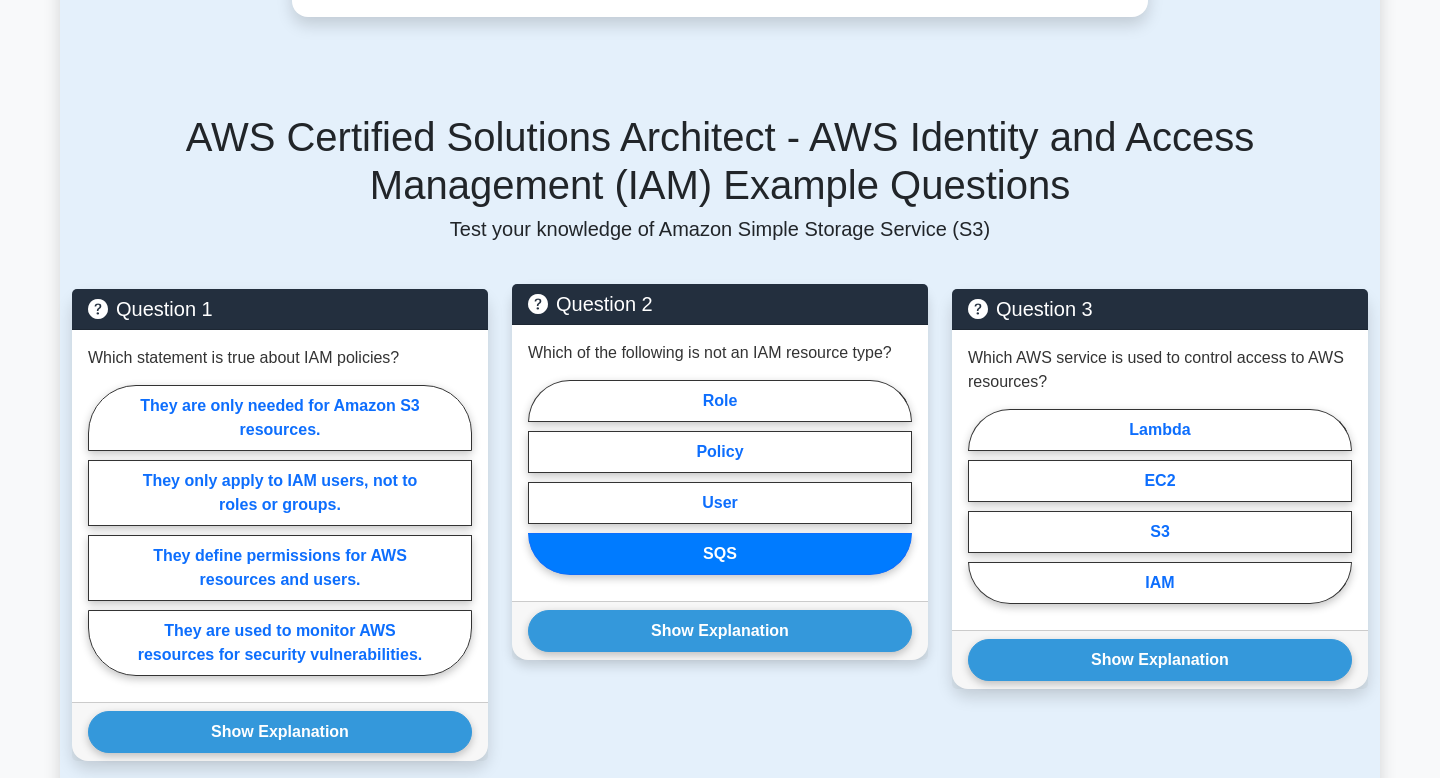 scroll, scrollTop: 1157, scrollLeft: 0, axis: vertical 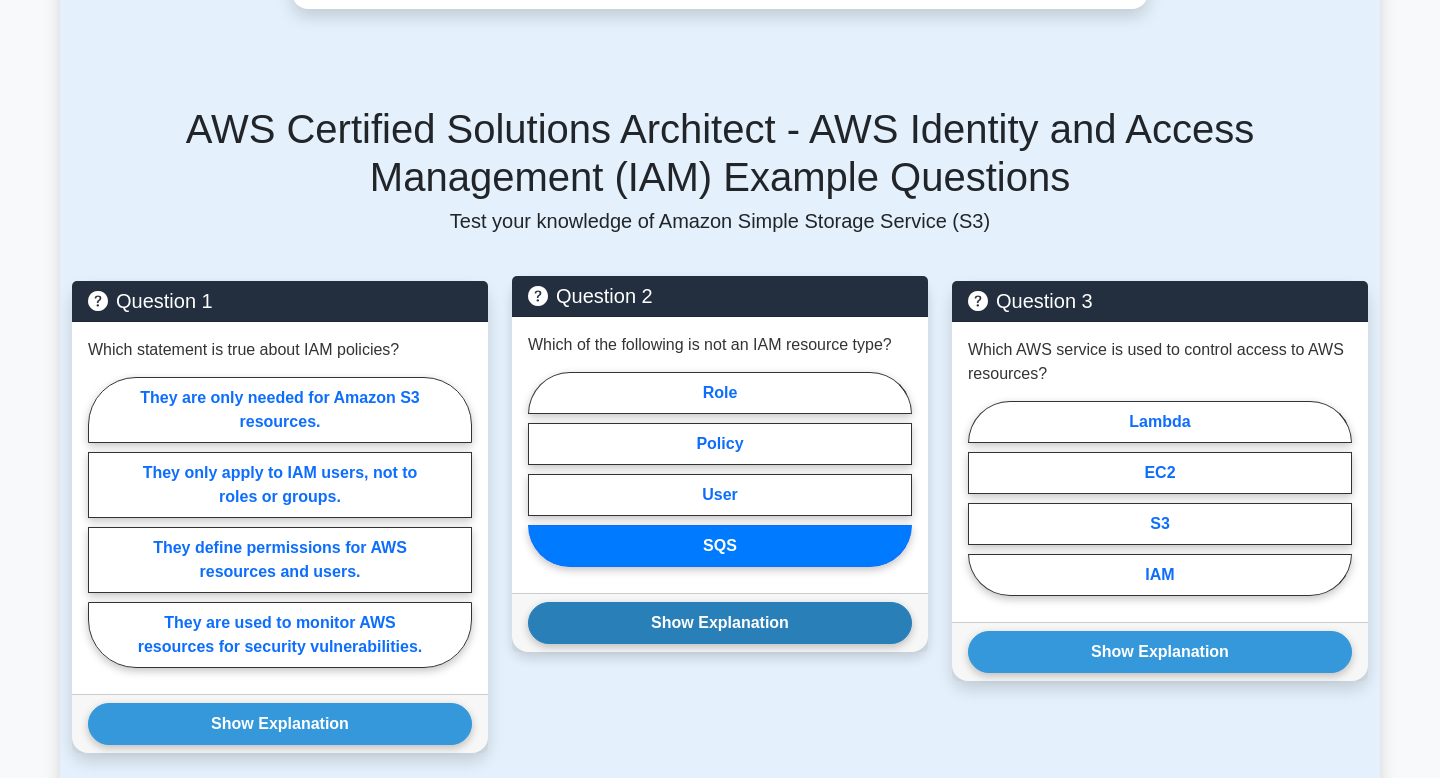click on "Show Explanation" at bounding box center (720, 623) 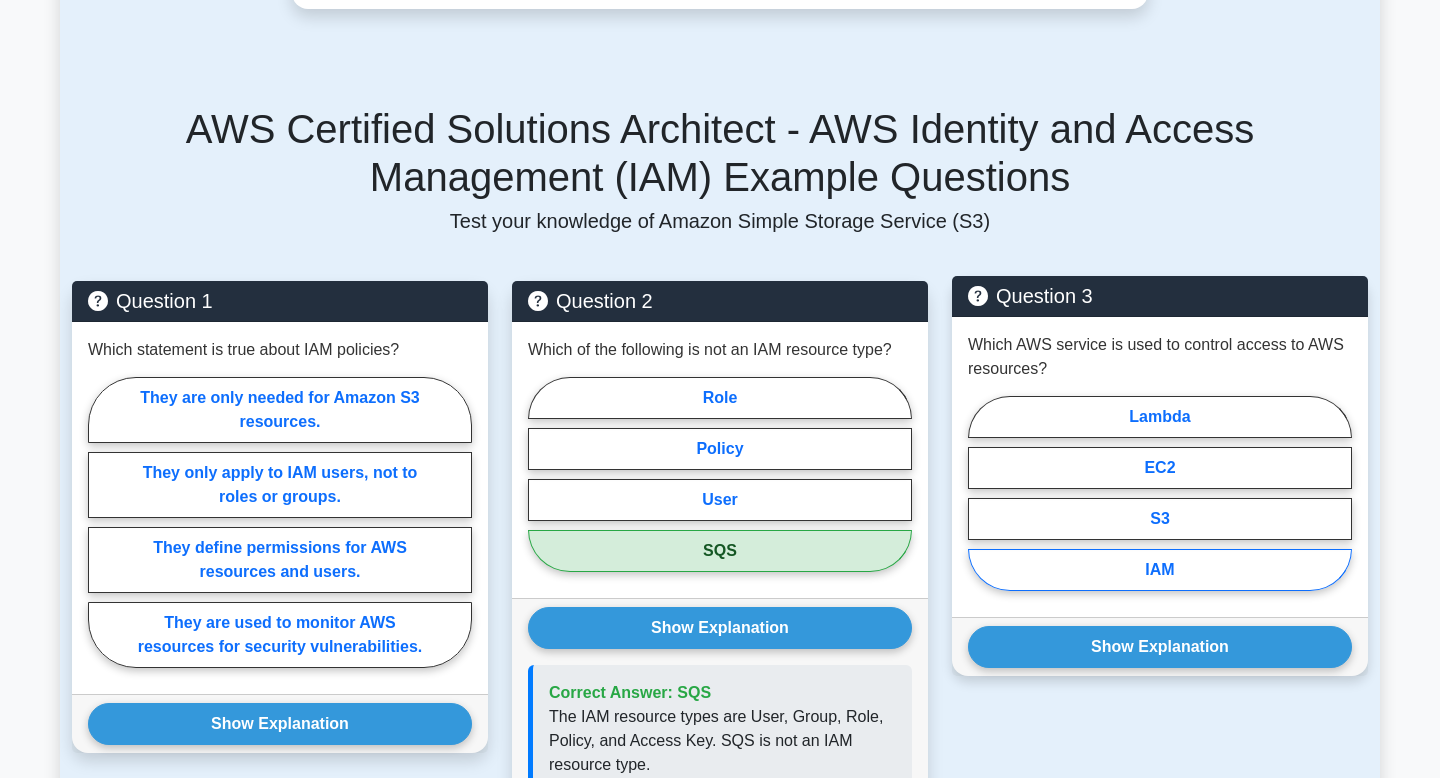 click on "IAM" at bounding box center (1160, 570) 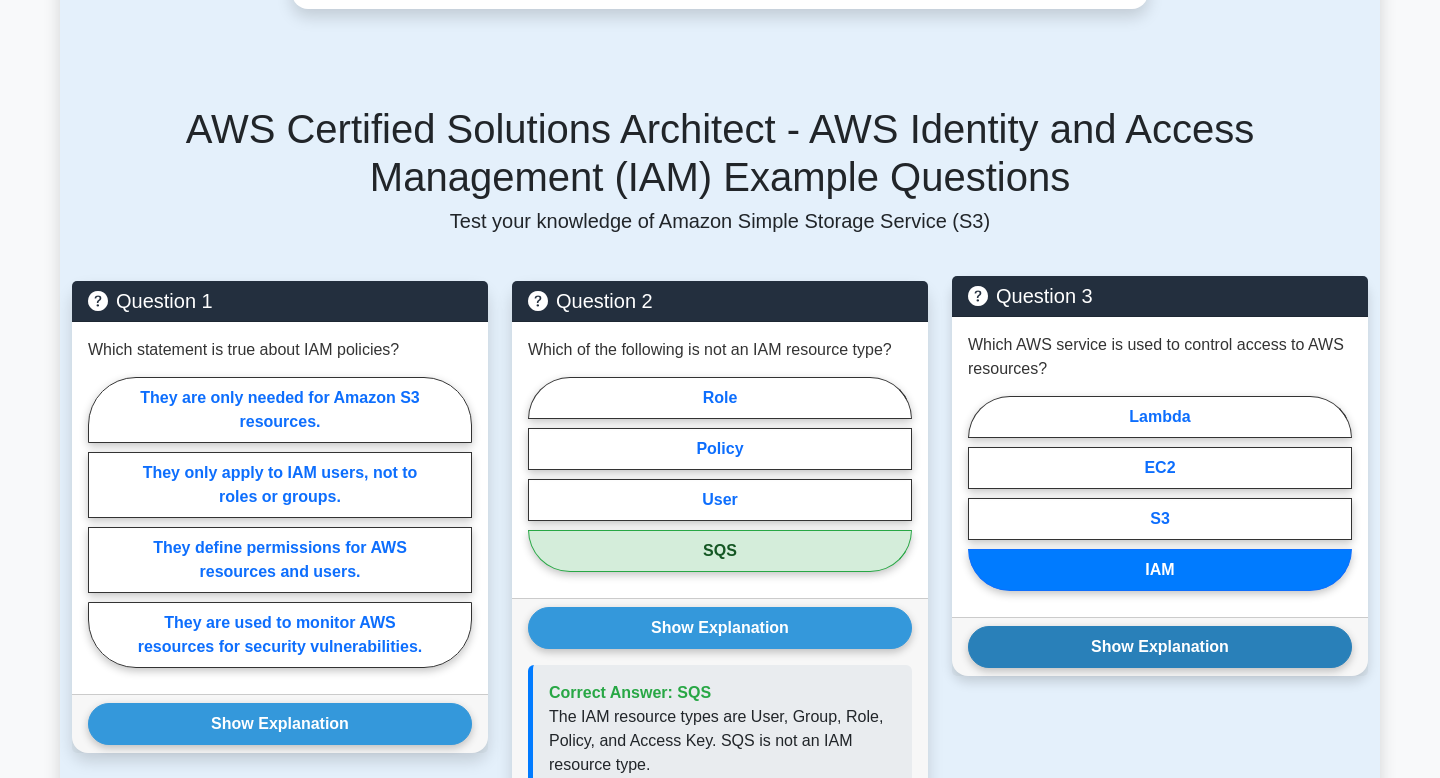 click on "Show Explanation" at bounding box center (1160, 647) 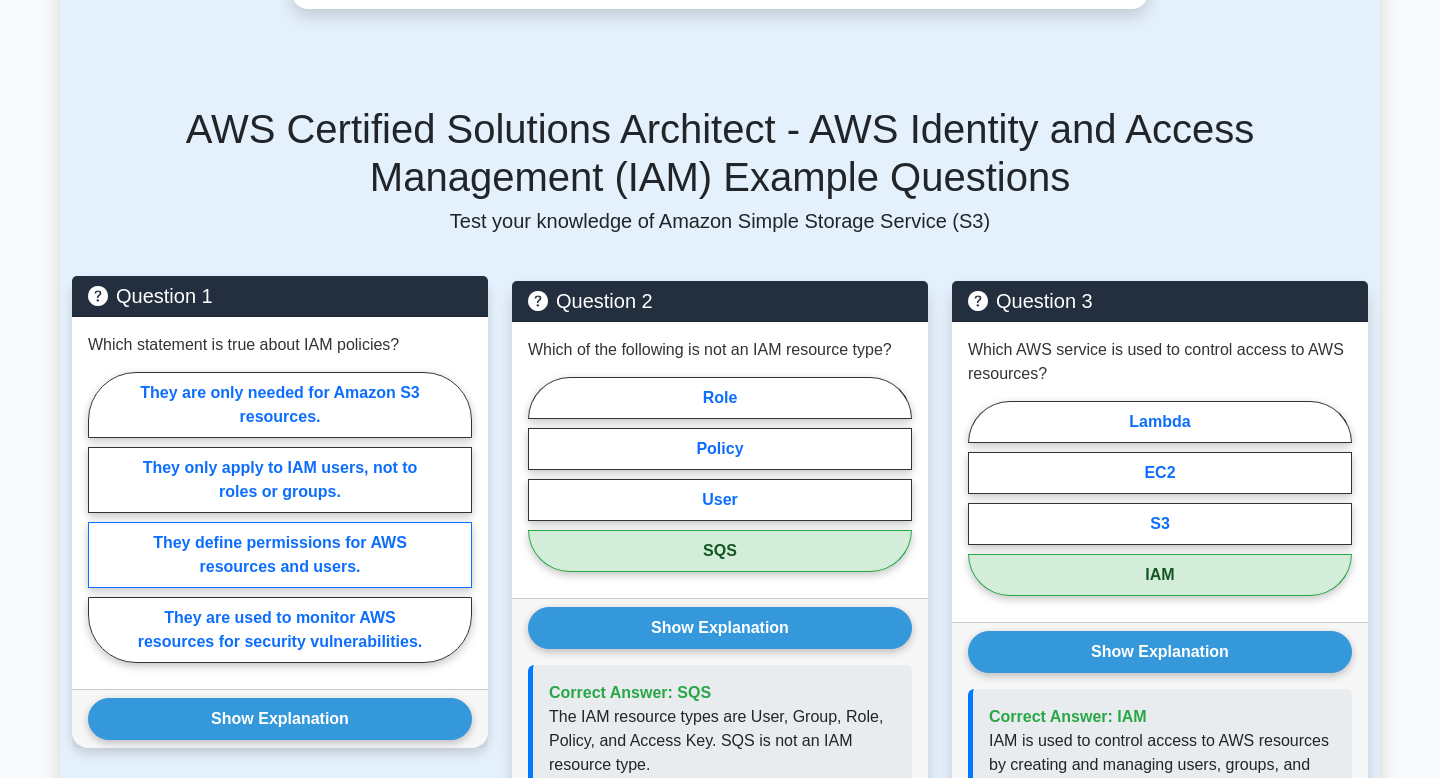 click on "They define permissions for AWS resources and users." at bounding box center (280, 555) 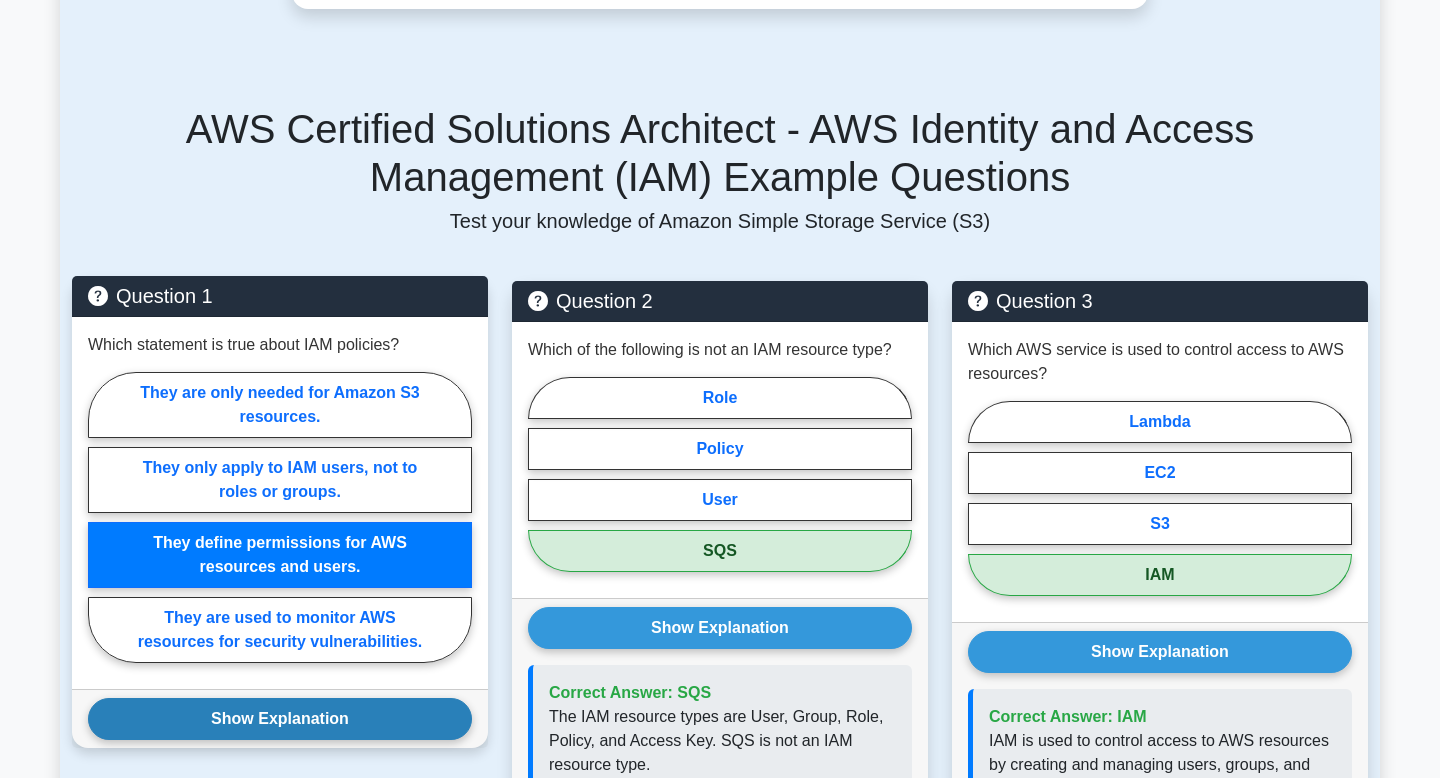 click on "Show Explanation" at bounding box center (280, 719) 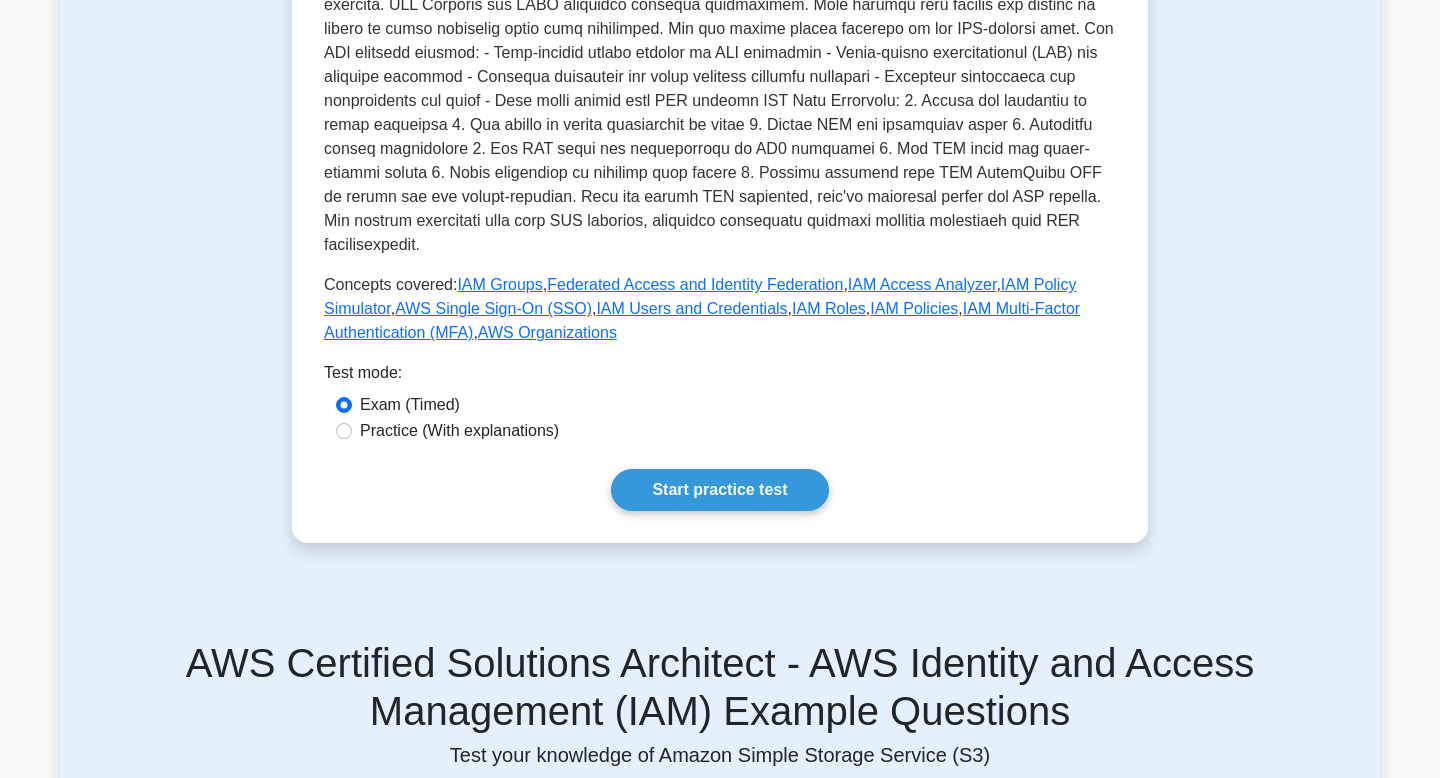 scroll, scrollTop: 601, scrollLeft: 0, axis: vertical 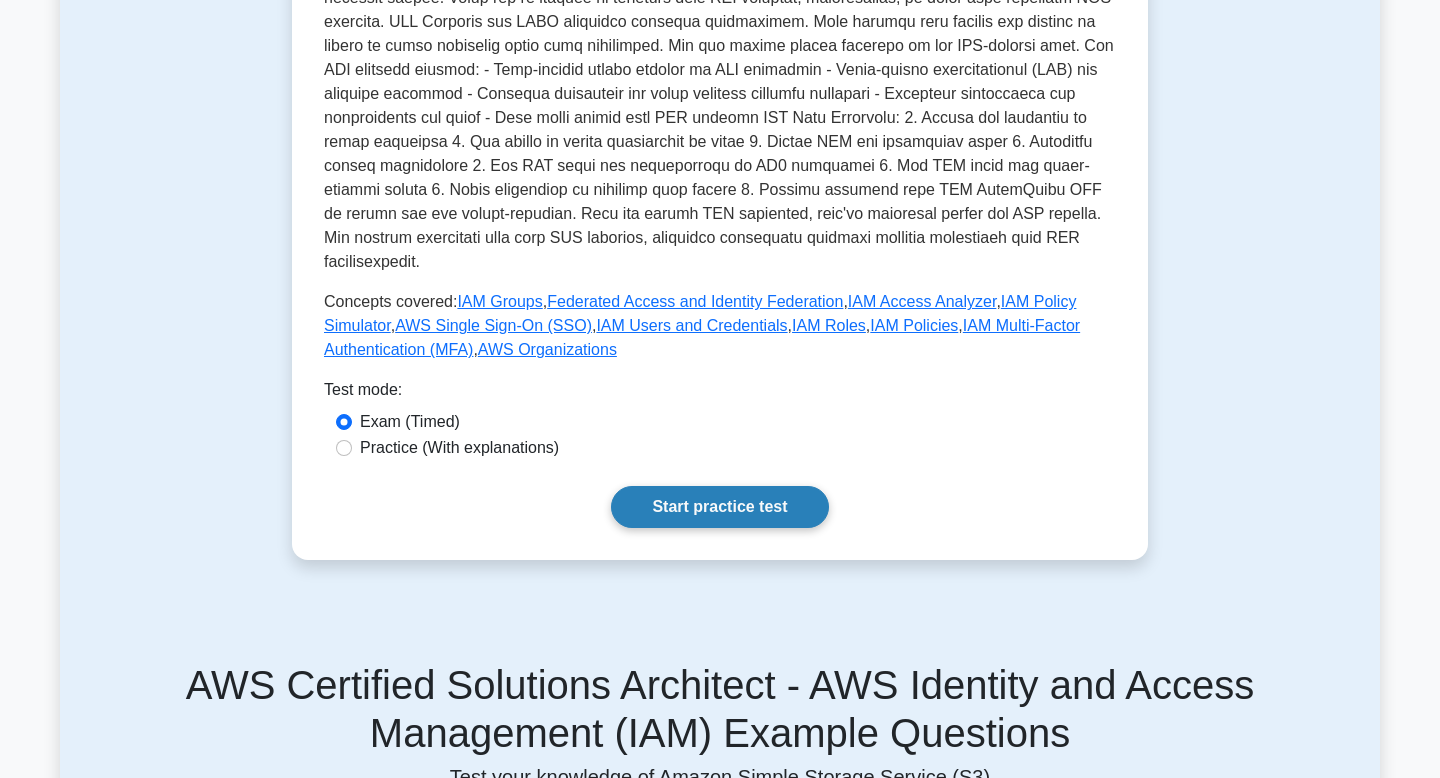 click on "Start practice test" at bounding box center [719, 507] 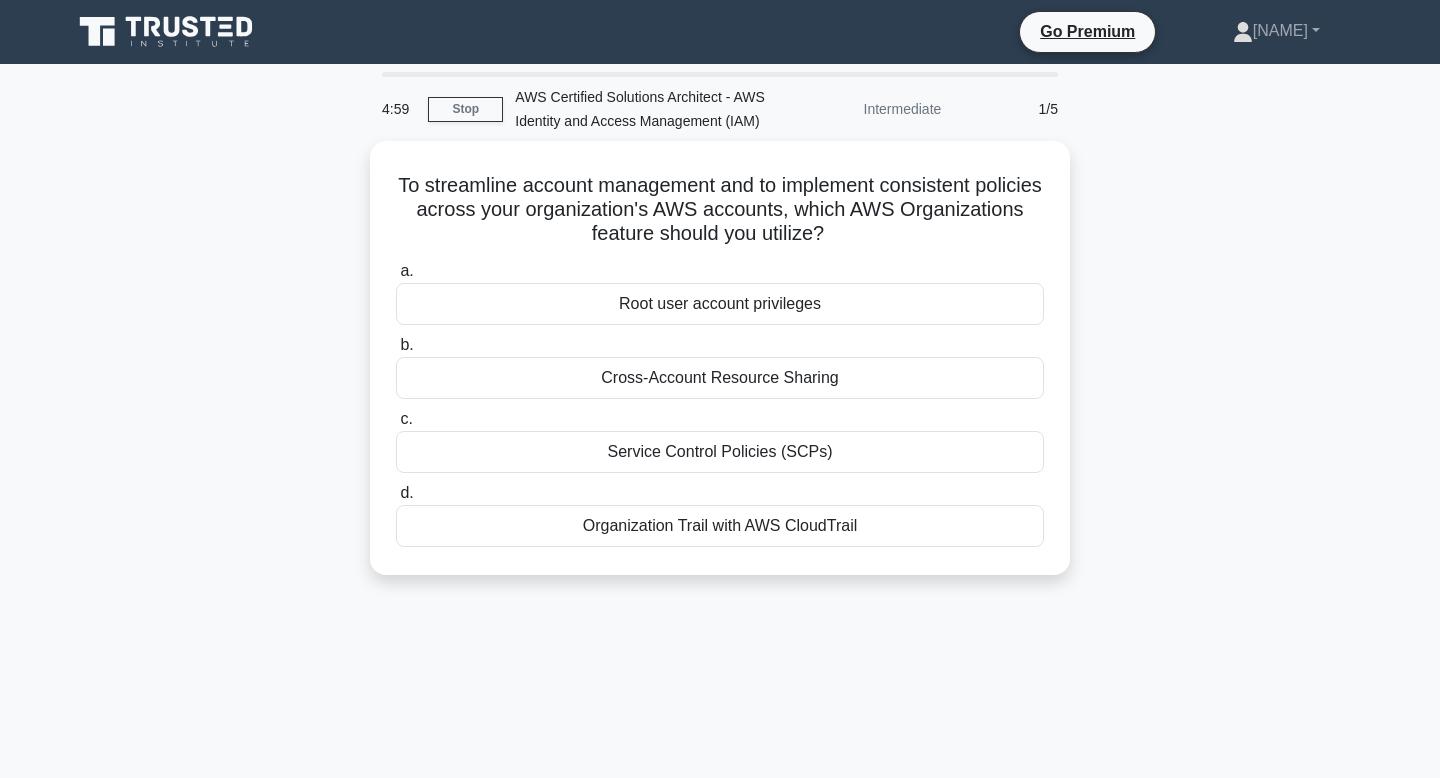 scroll, scrollTop: 0, scrollLeft: 0, axis: both 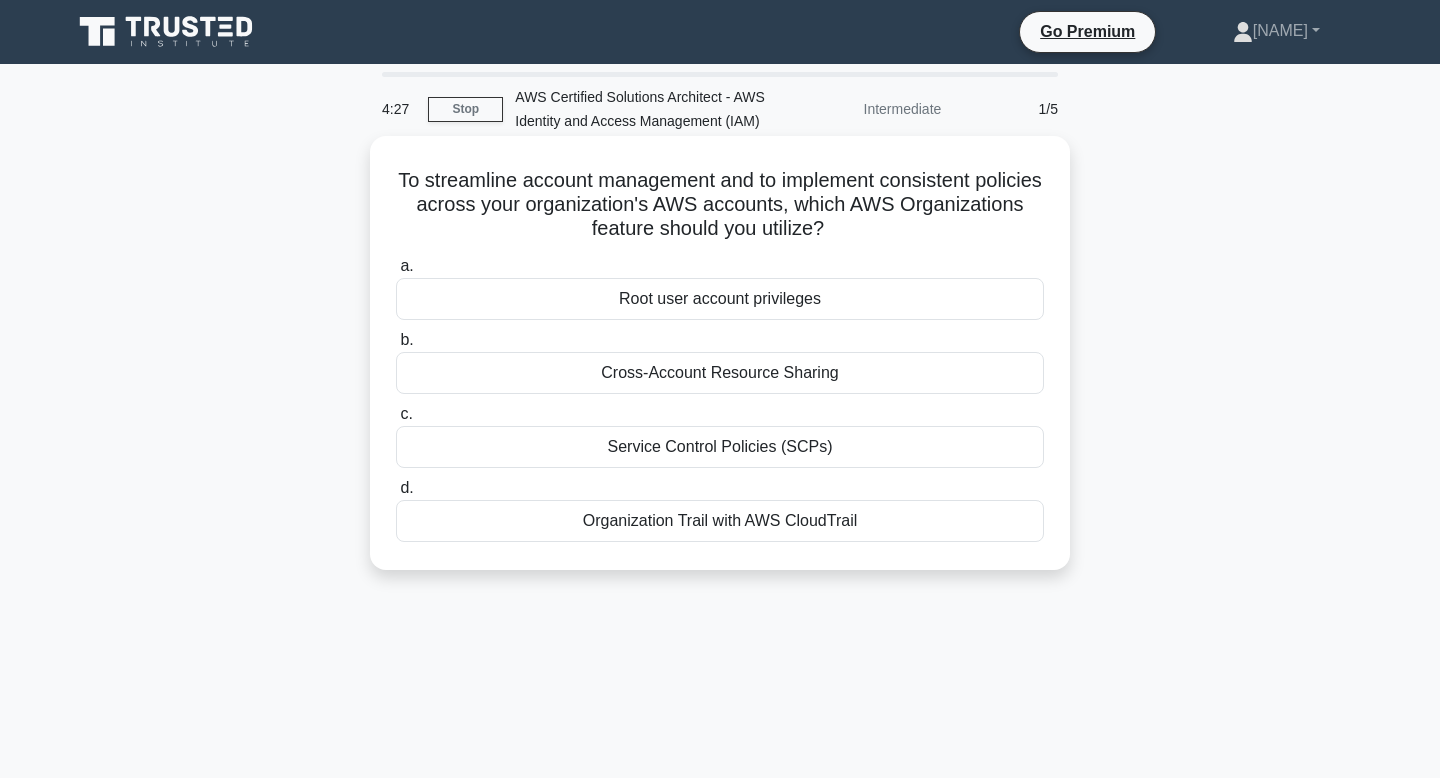 click on "Organization Trail with AWS CloudTrail" at bounding box center (720, 521) 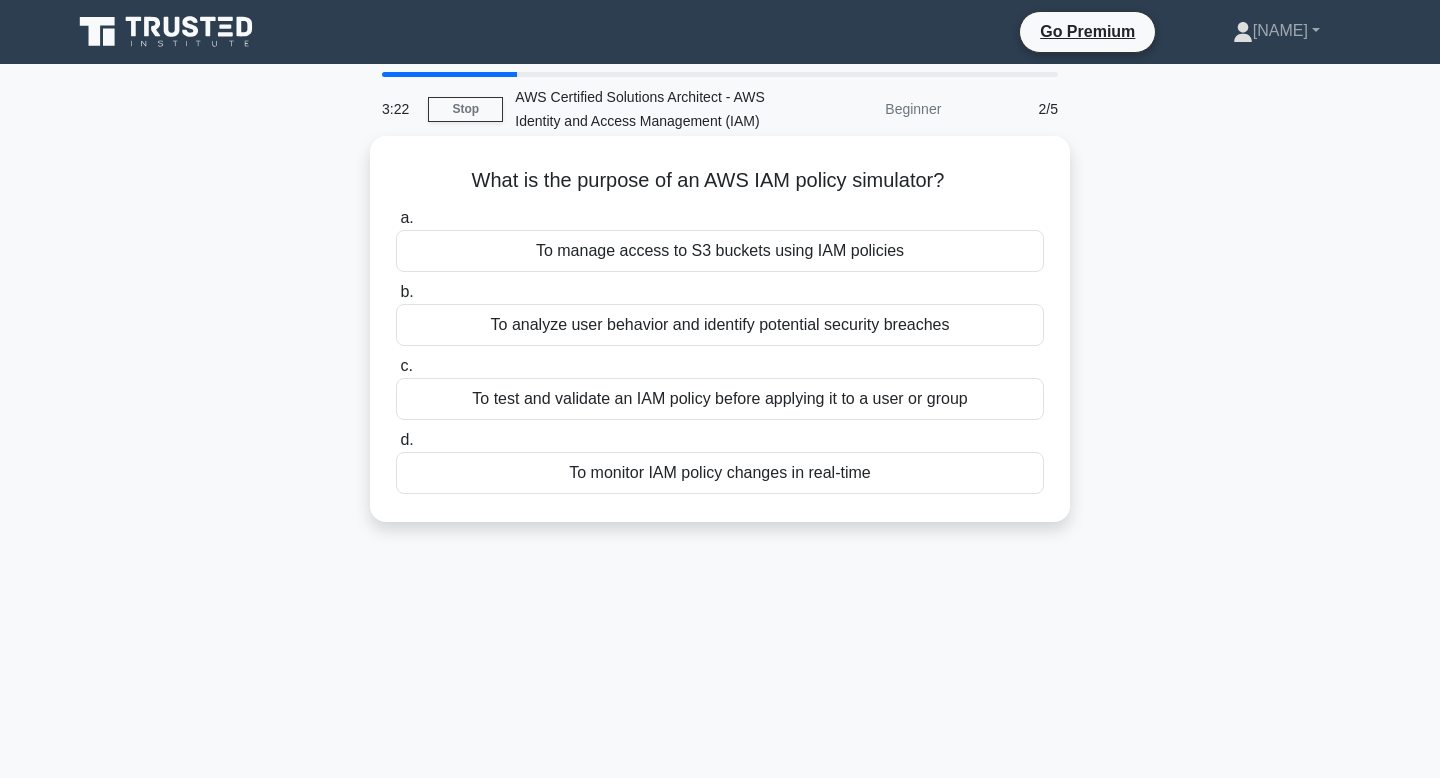 click on "To test and validate an IAM policy before applying it to a user or group" at bounding box center (720, 399) 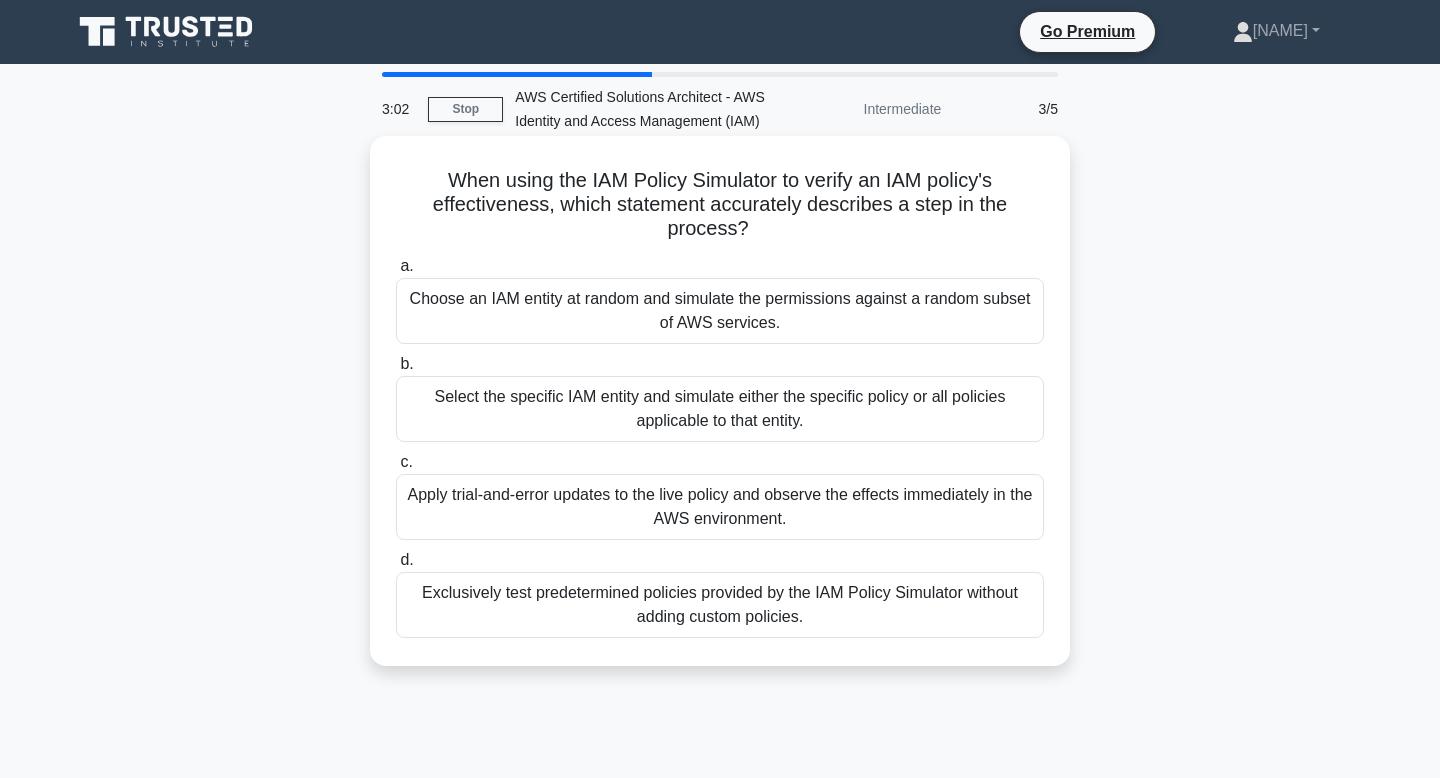 click on "Select the specific IAM entity and simulate either the specific policy or all policies applicable to that entity." at bounding box center (720, 409) 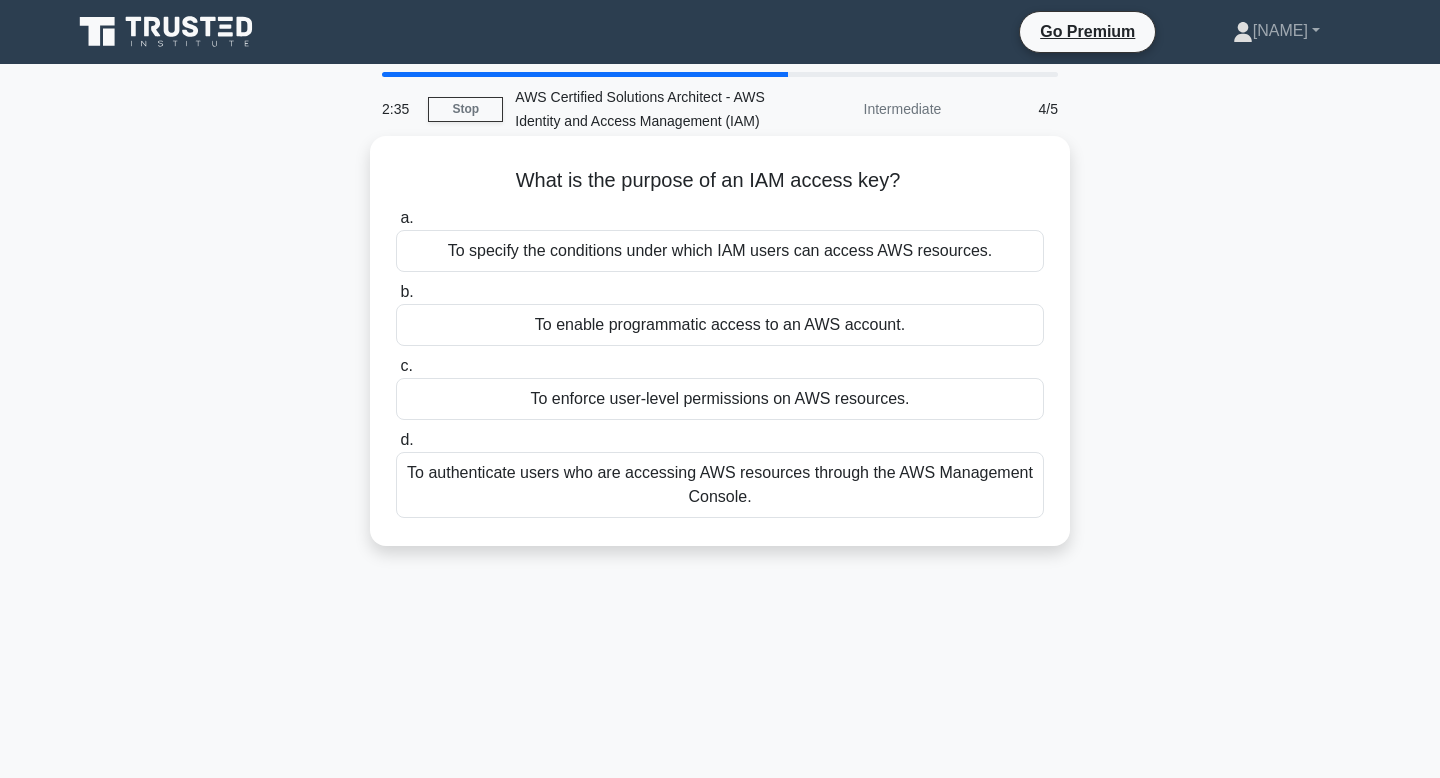 click on "To enforce user-level permissions on AWS resources." at bounding box center (720, 399) 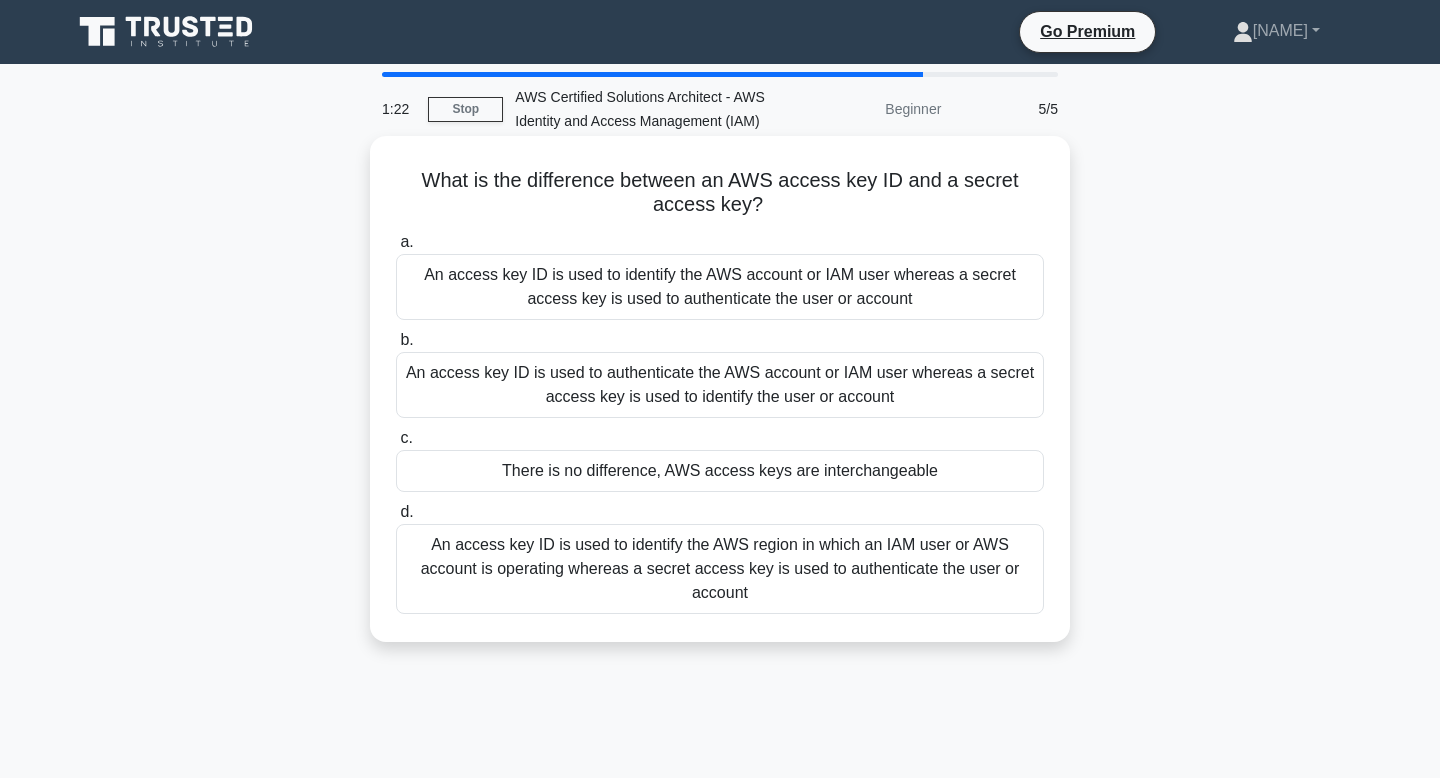 click on "An access key ID is used to authenticate the AWS account or IAM user whereas a secret access key is used to identify the user or account" at bounding box center [720, 385] 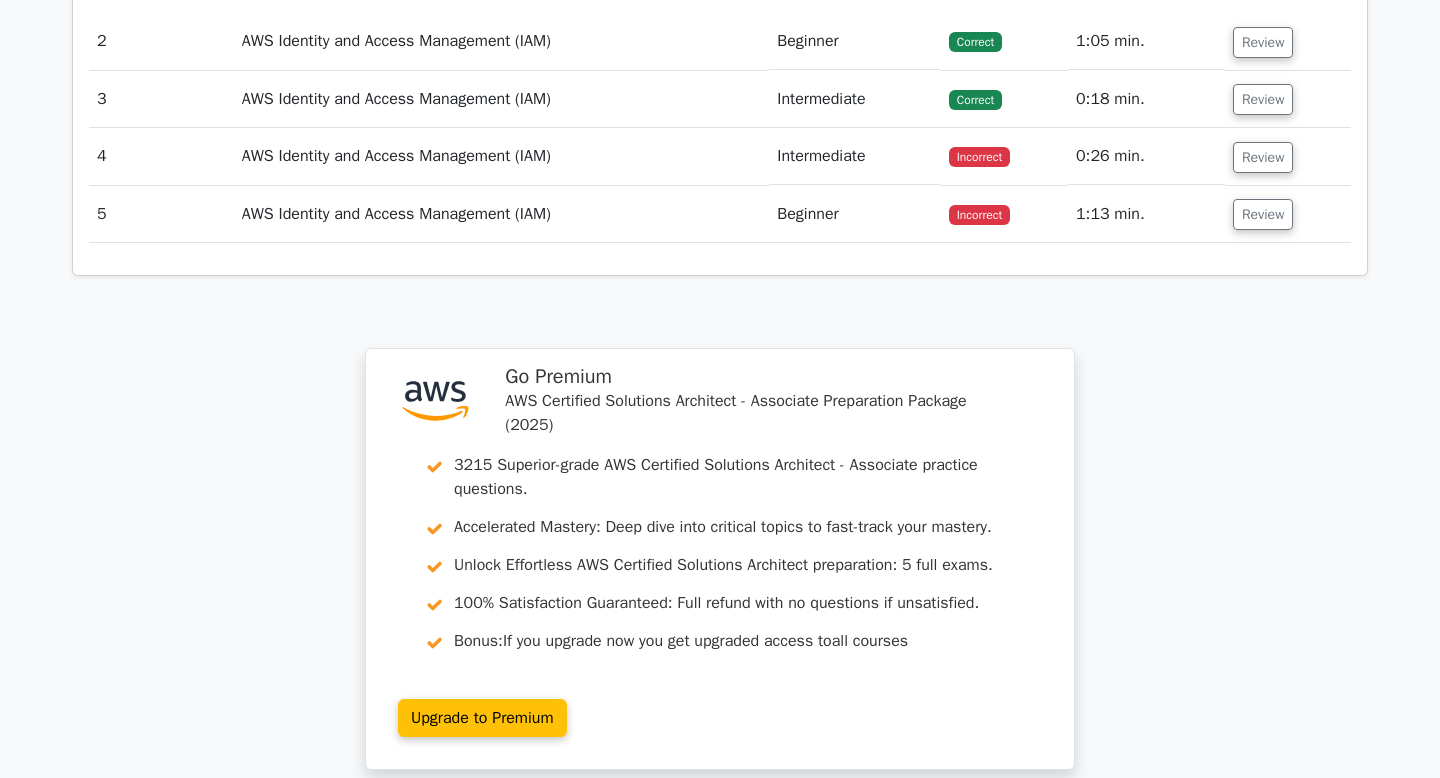 scroll, scrollTop: 0, scrollLeft: 0, axis: both 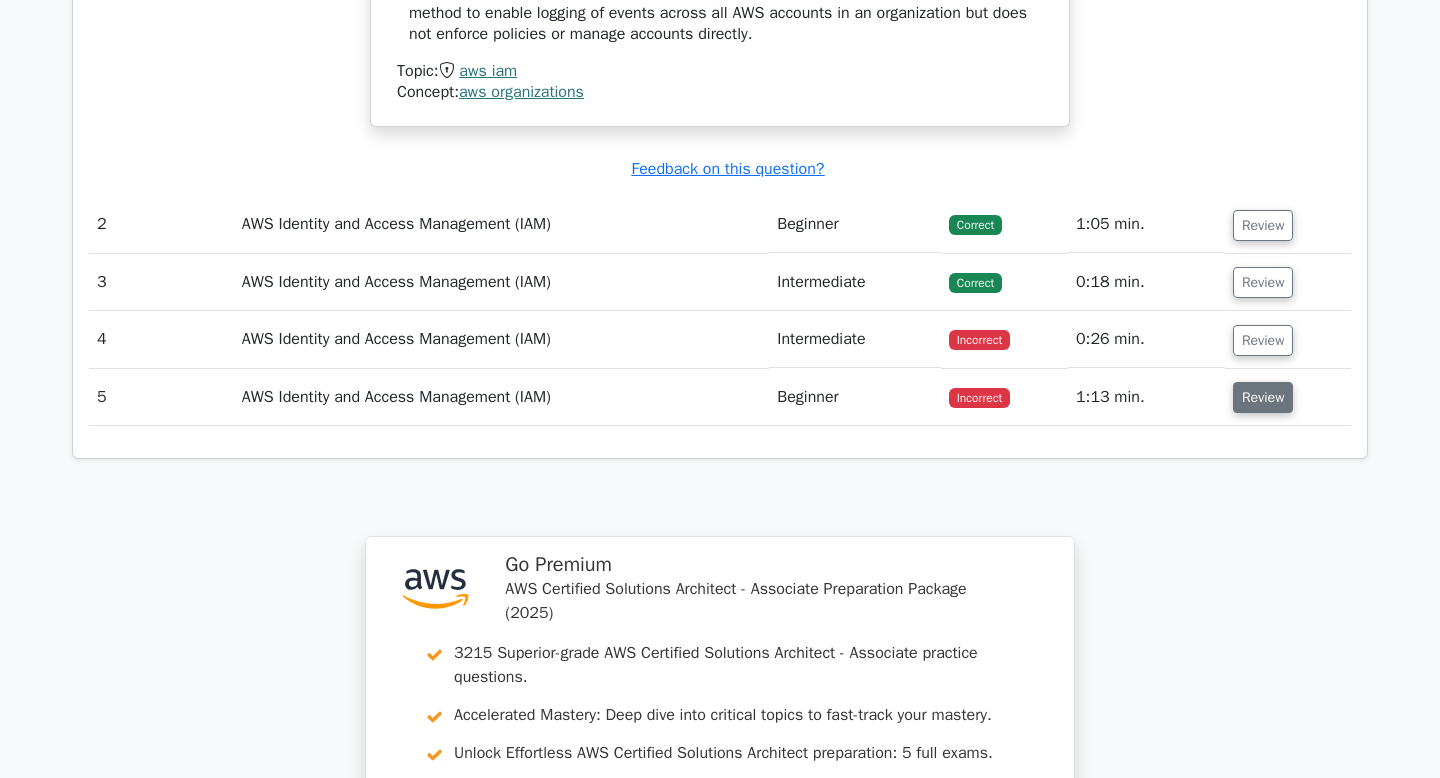 click on "Review" at bounding box center (1263, 397) 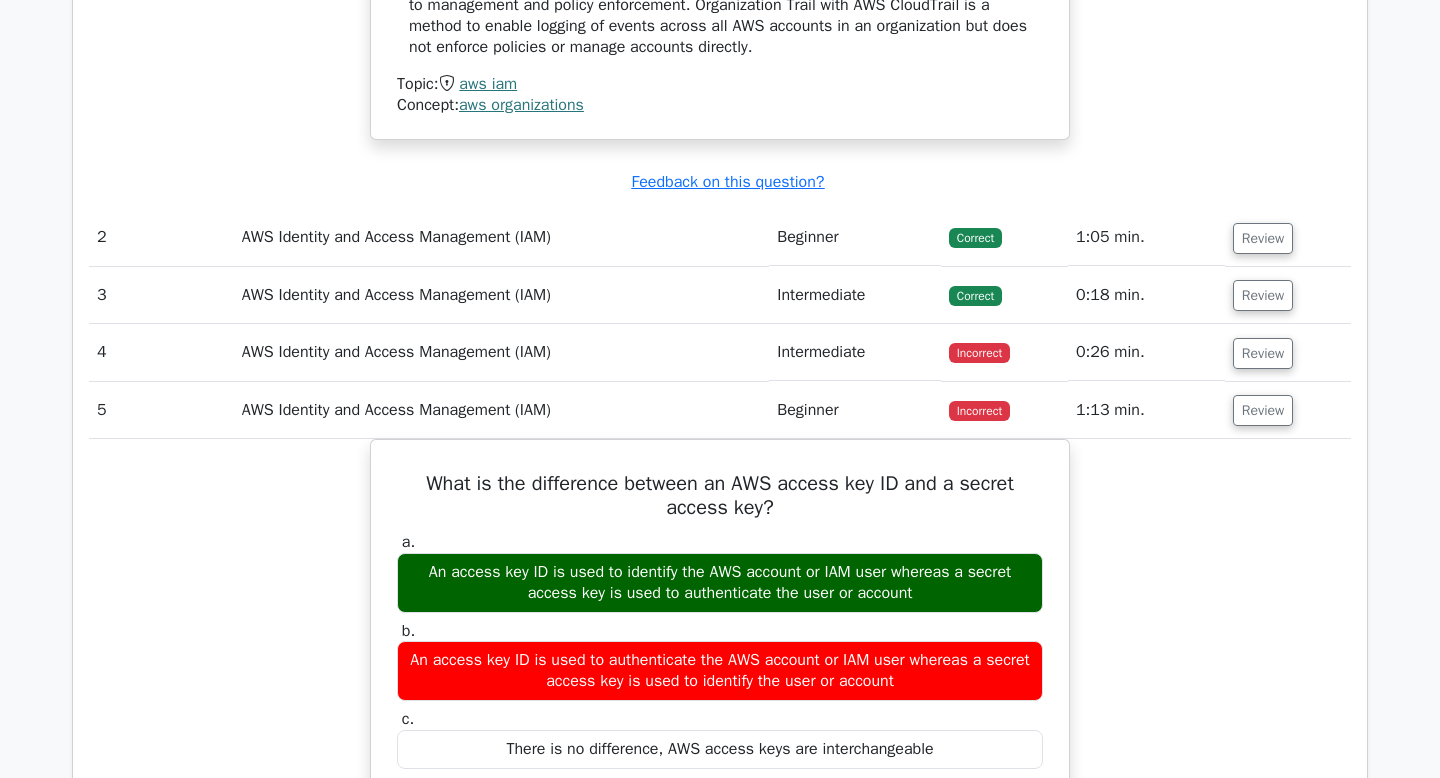 scroll, scrollTop: 2220, scrollLeft: 0, axis: vertical 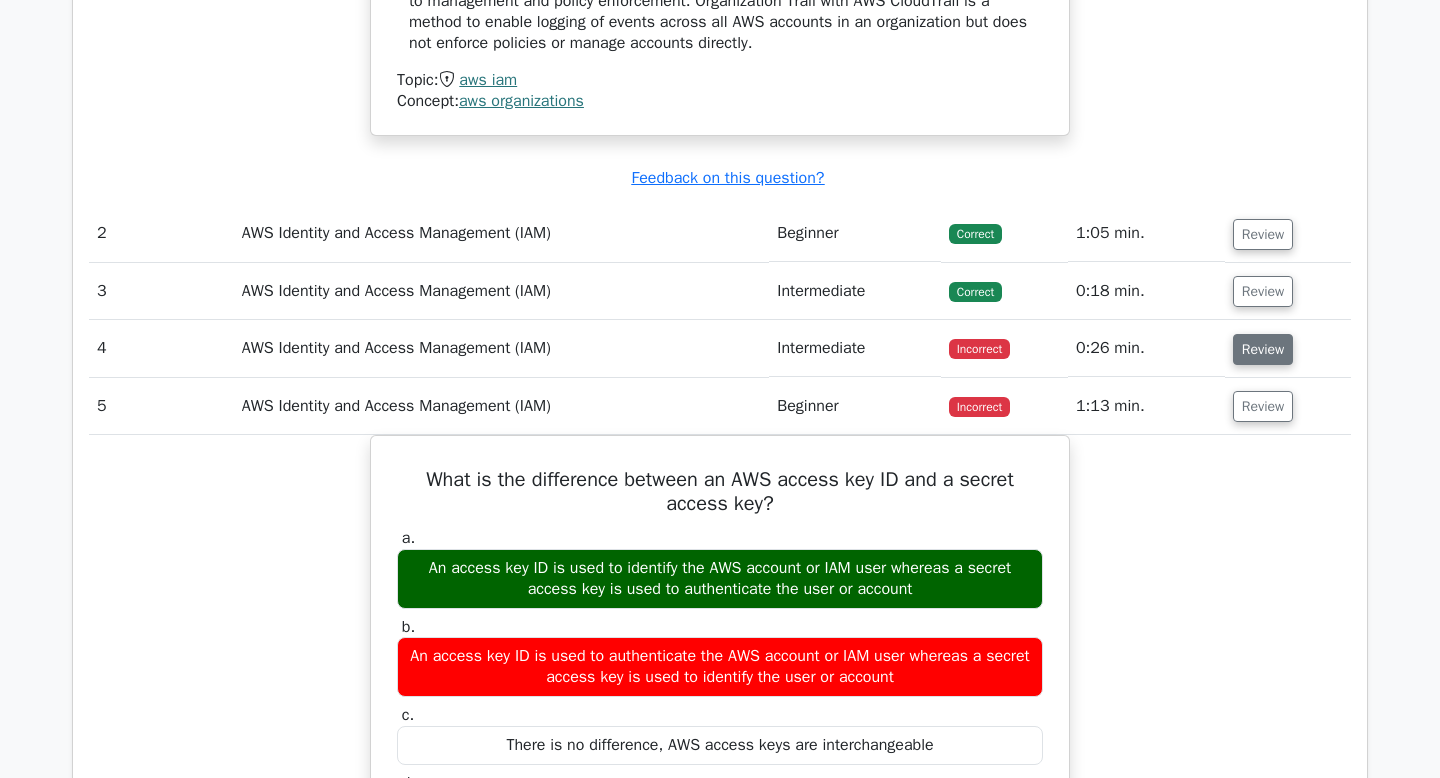 click on "Review" at bounding box center [1263, 349] 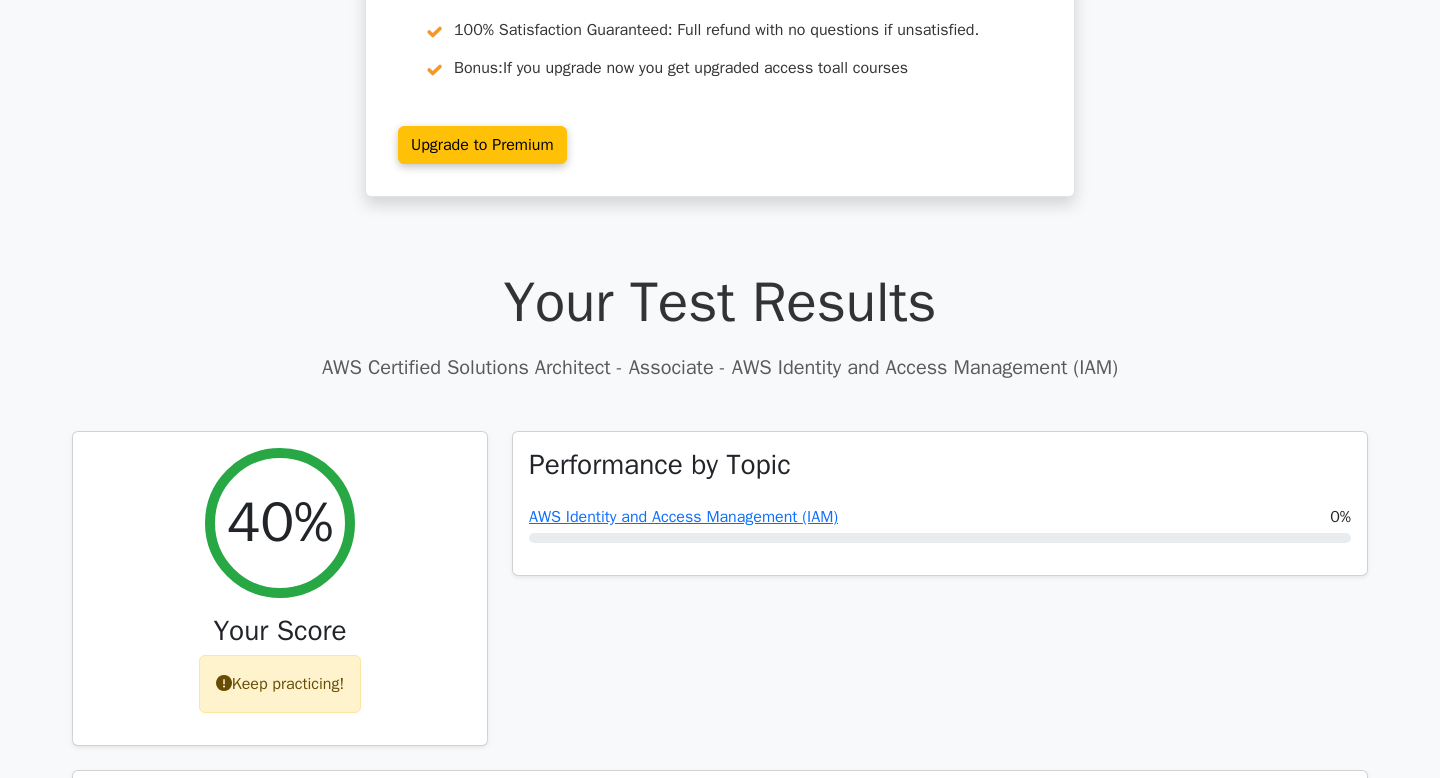 scroll, scrollTop: 346, scrollLeft: 0, axis: vertical 